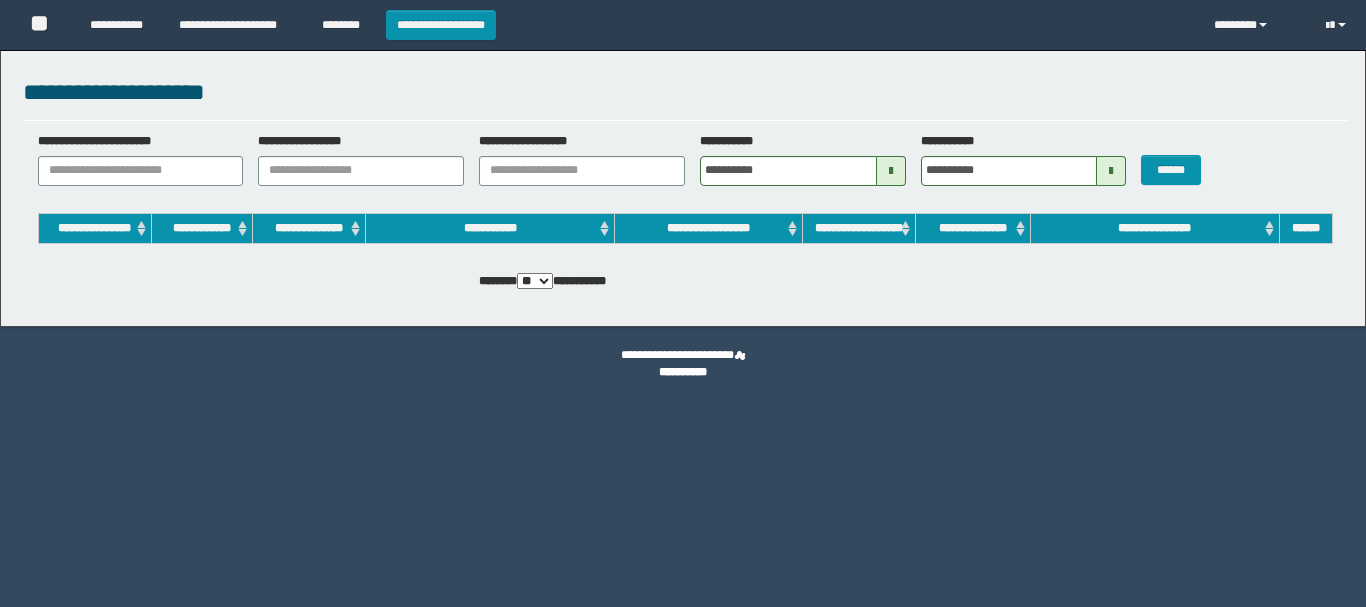 scroll, scrollTop: 0, scrollLeft: 0, axis: both 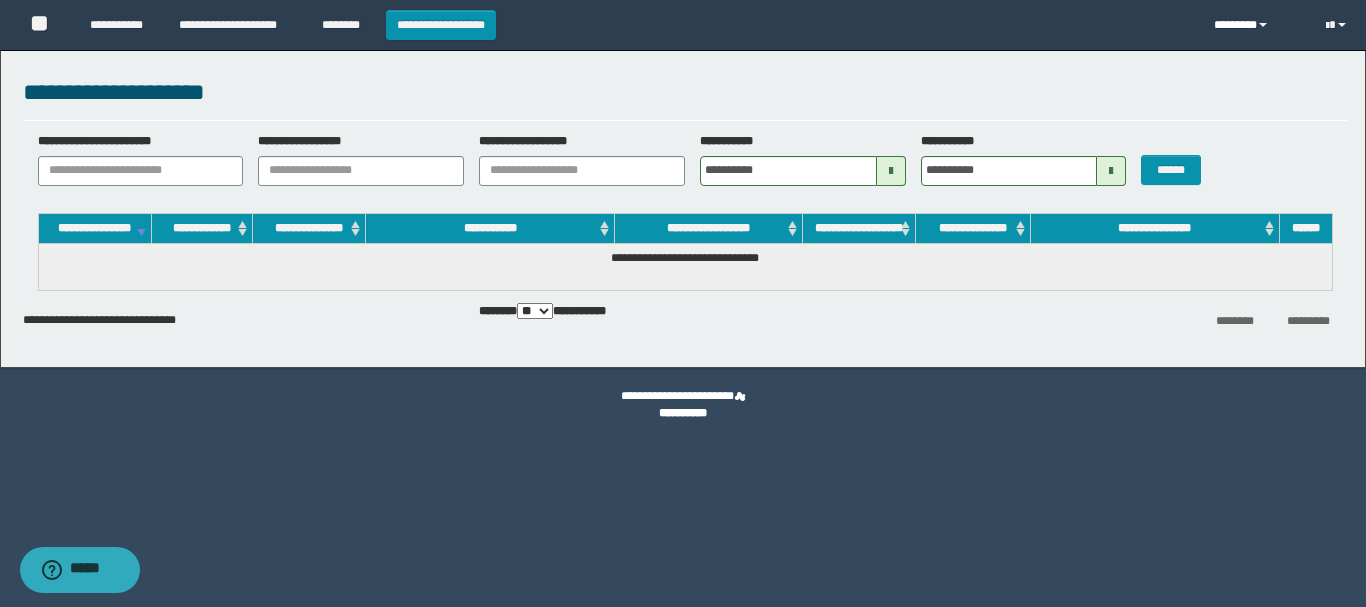 click on "********" at bounding box center (1255, 25) 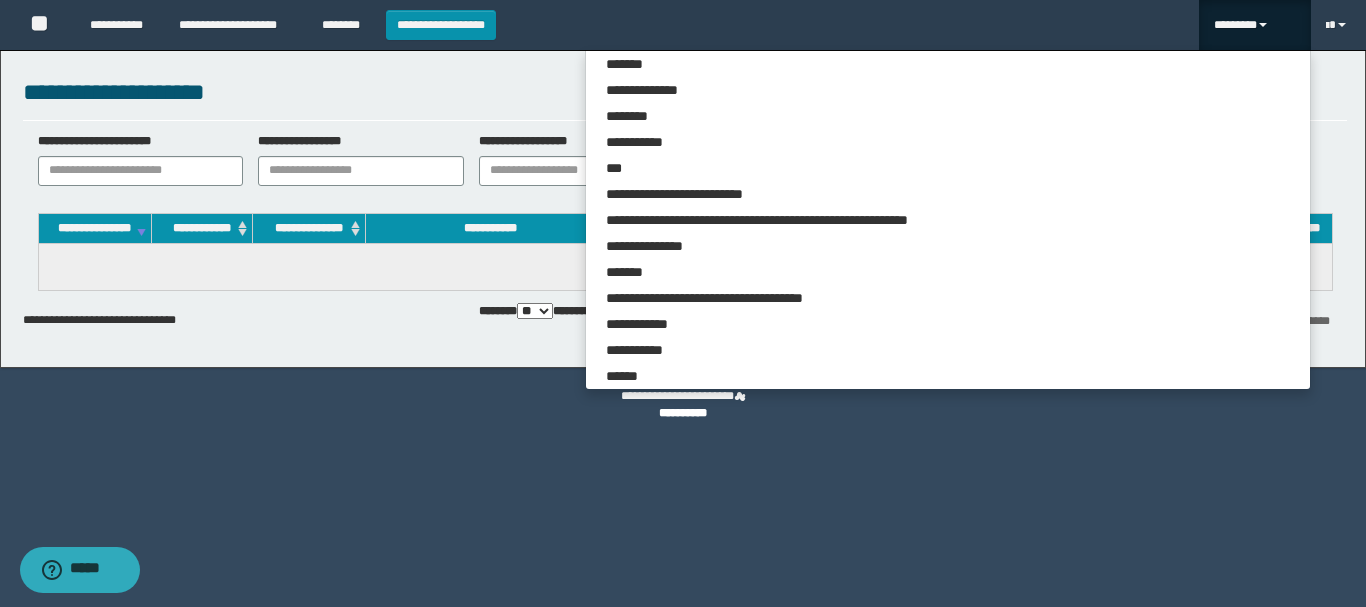 scroll, scrollTop: 6250, scrollLeft: 0, axis: vertical 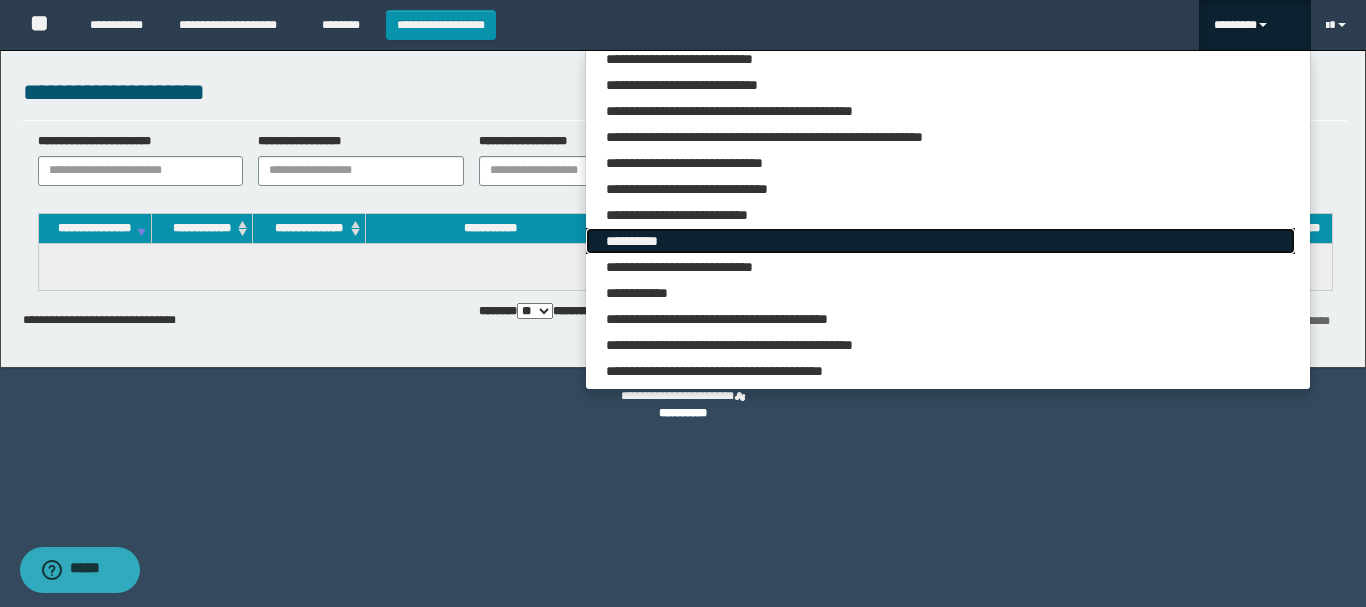 click on "**********" at bounding box center [940, 241] 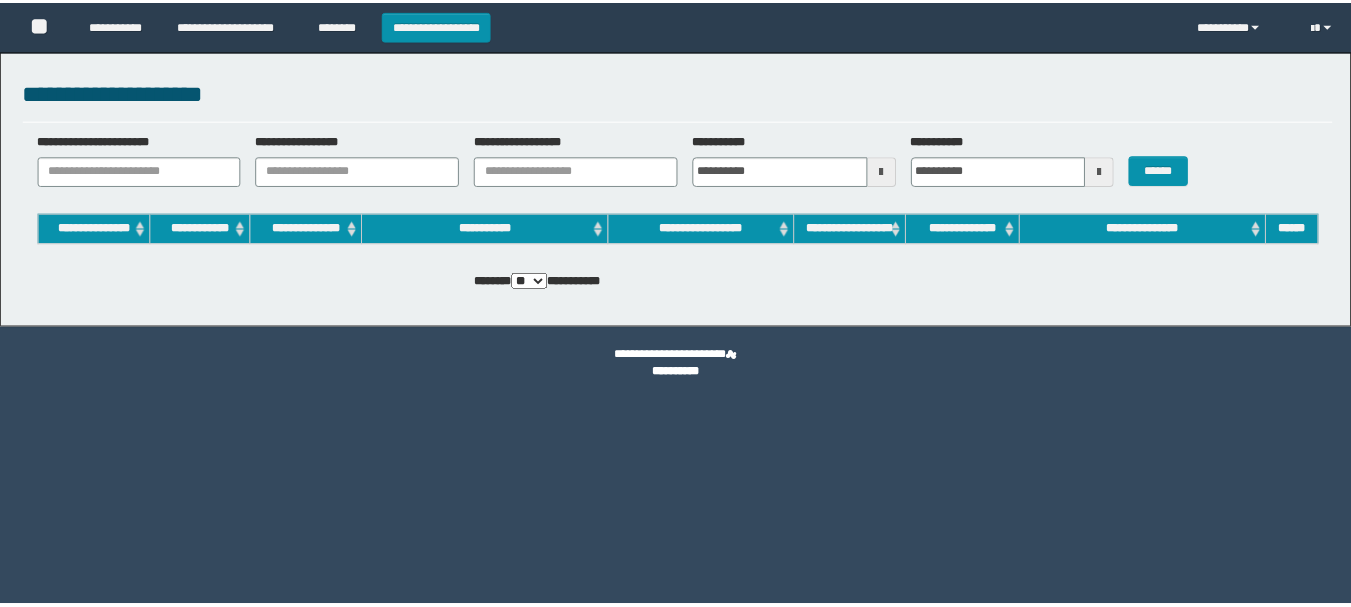 scroll, scrollTop: 0, scrollLeft: 0, axis: both 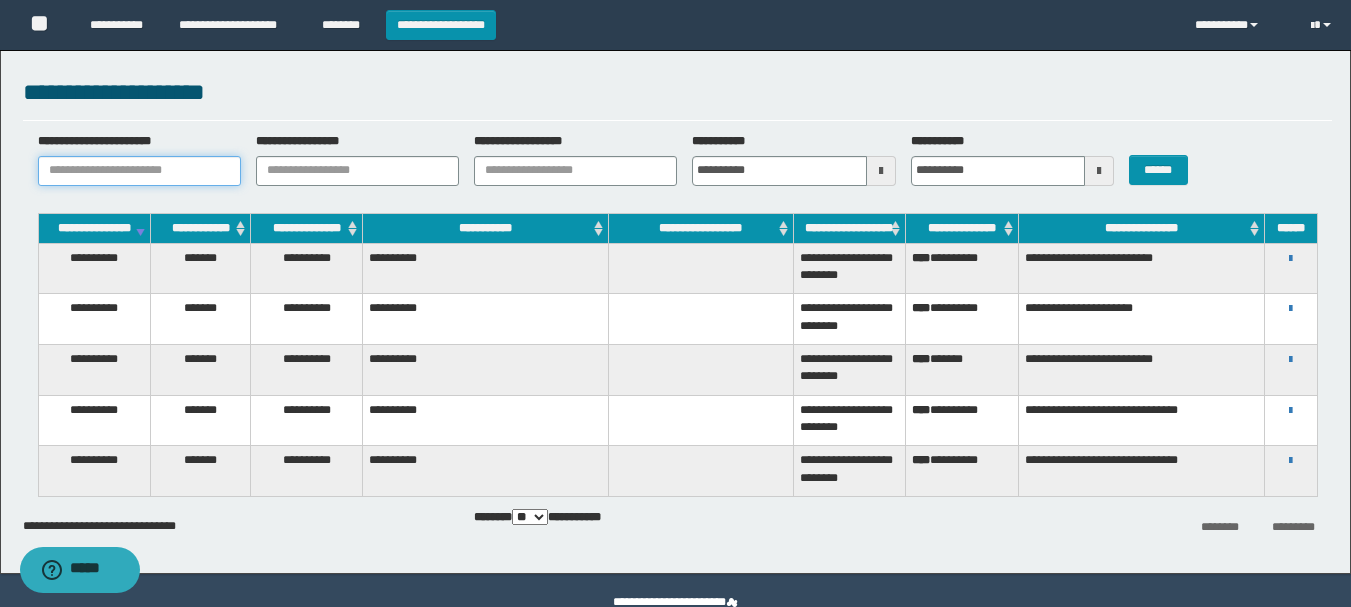 click on "**********" at bounding box center (139, 171) 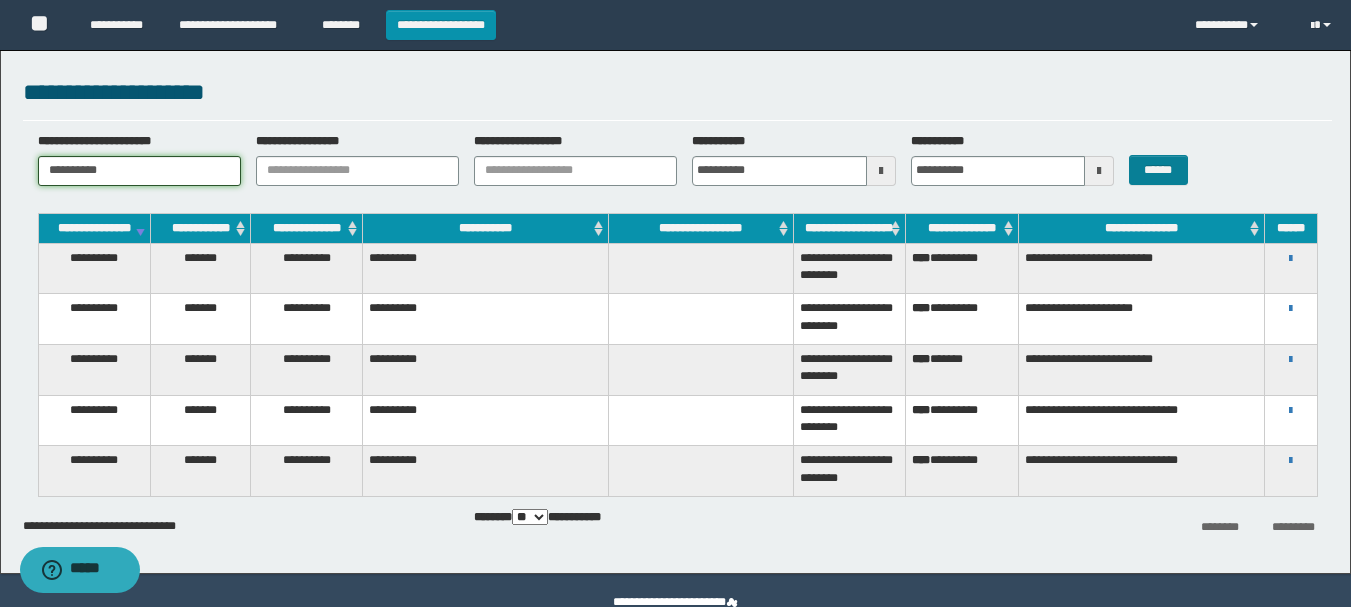 type on "**********" 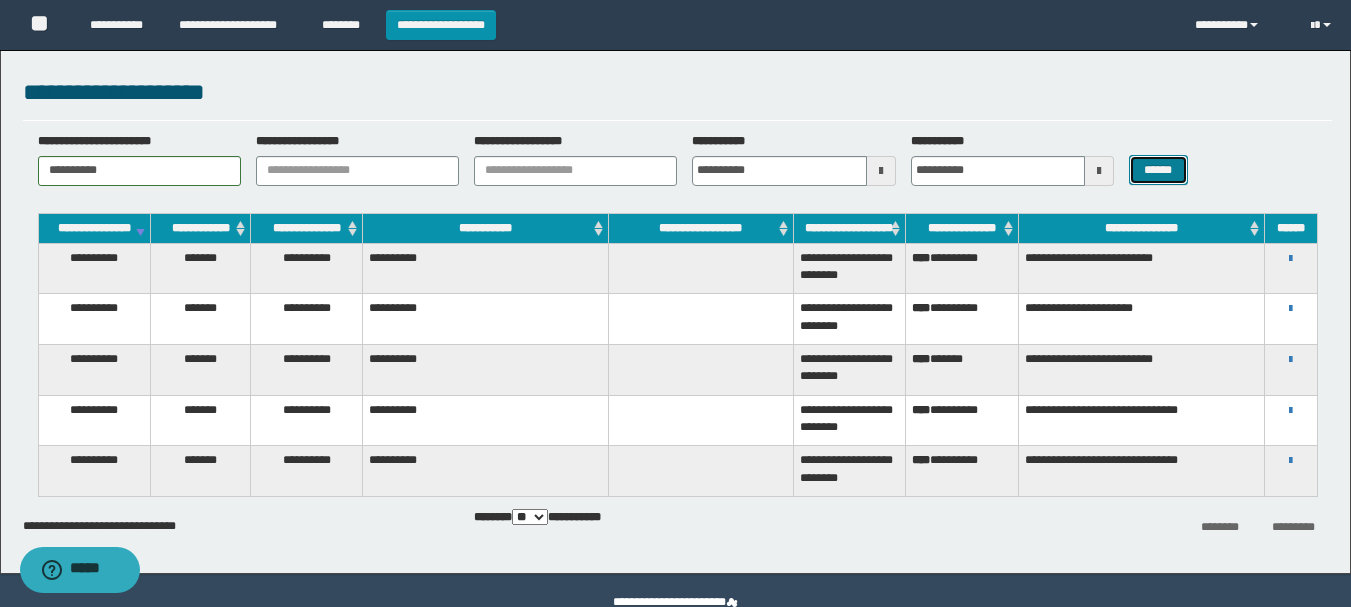 click on "******" at bounding box center [1158, 170] 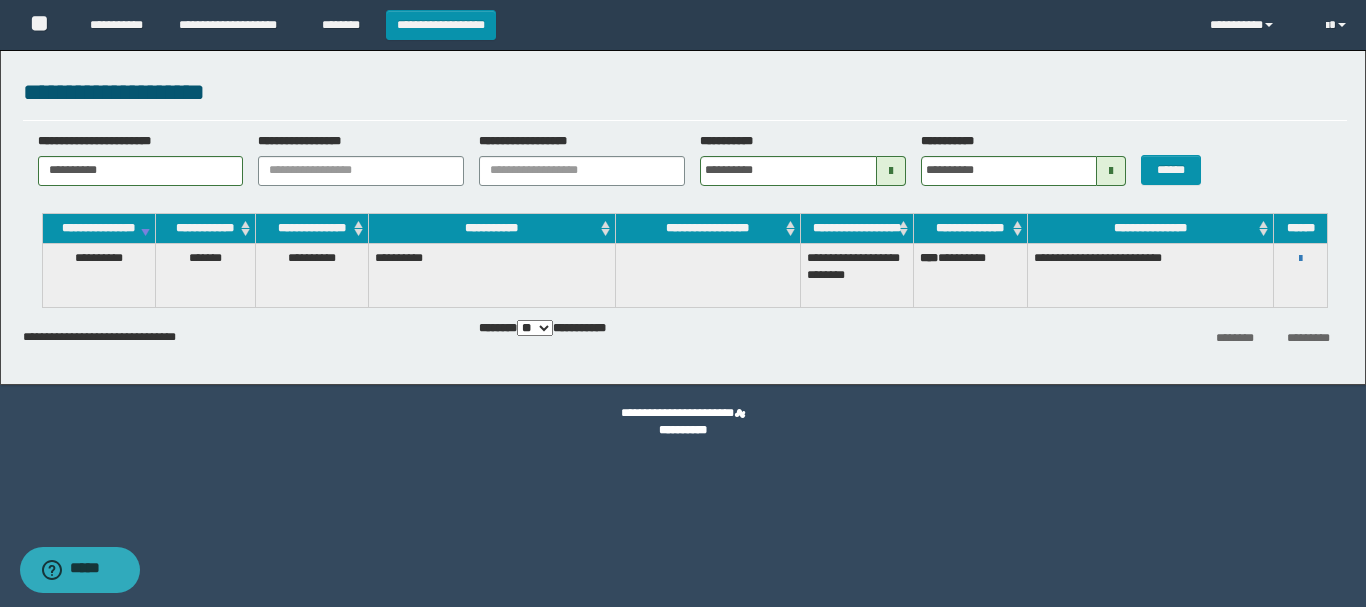 click on "**********" at bounding box center (1300, 258) 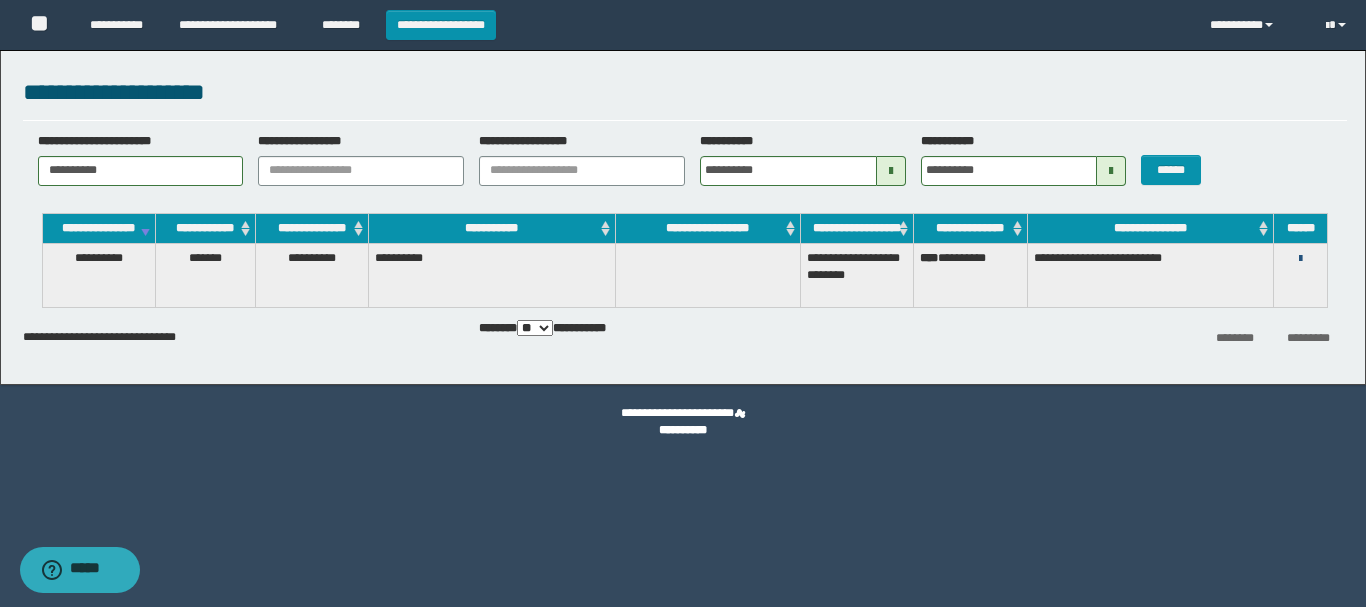 click at bounding box center (1300, 259) 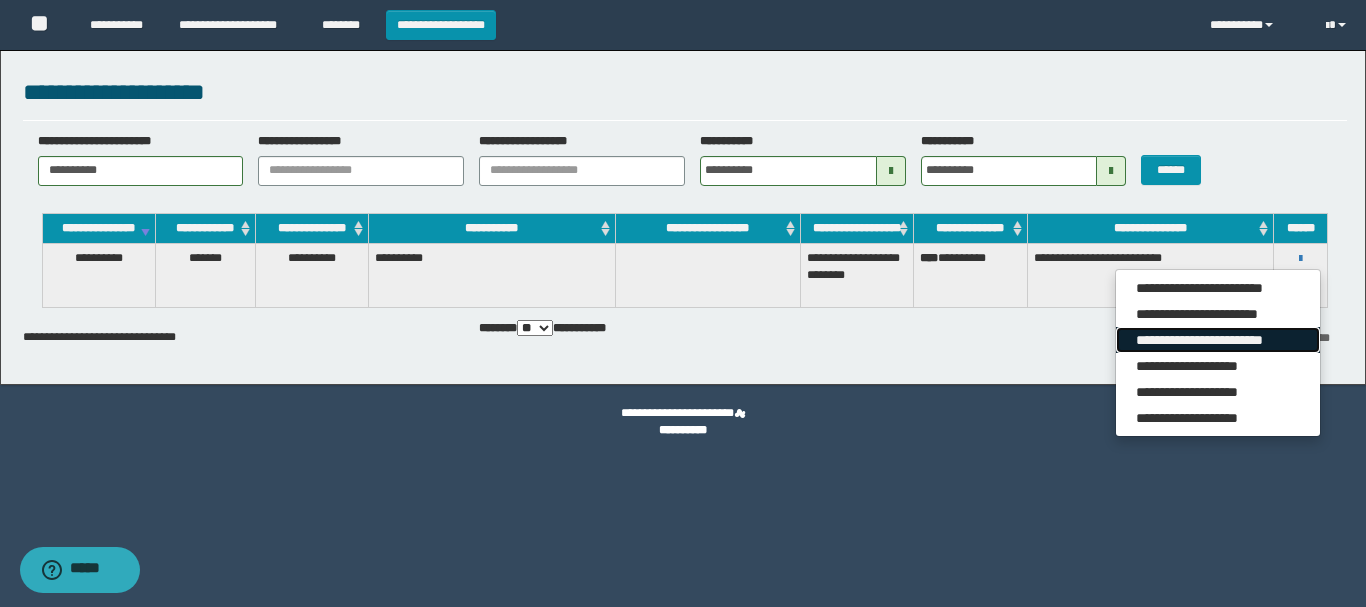click on "**********" at bounding box center (1217, 340) 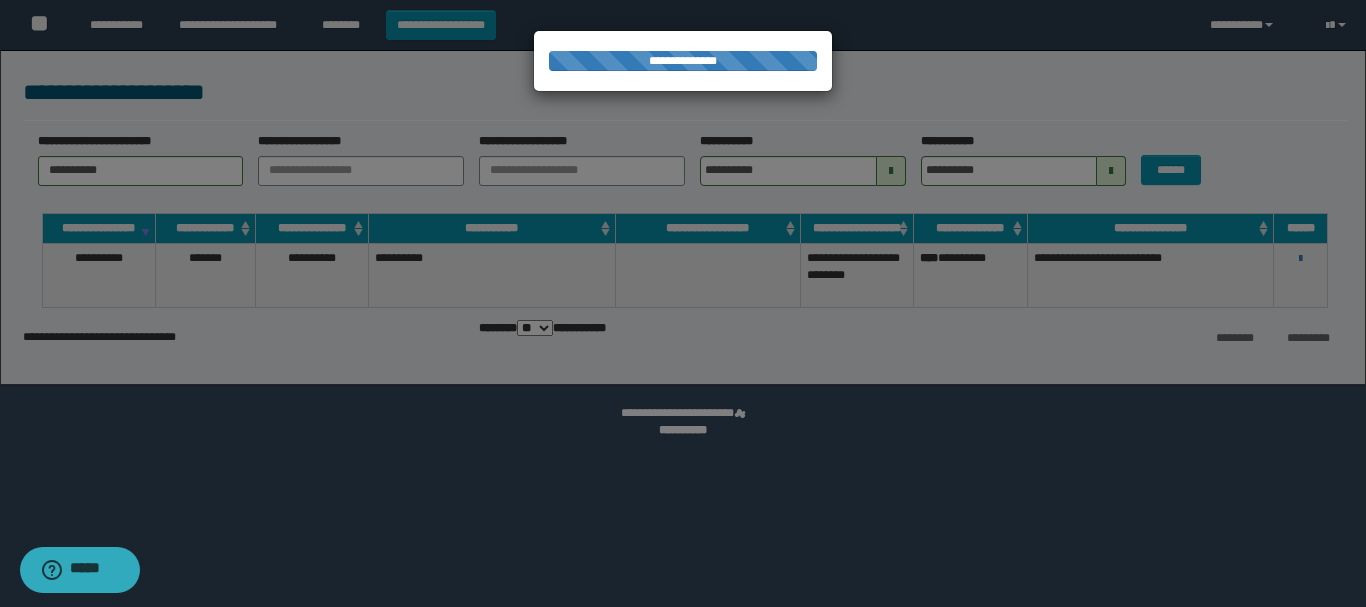 scroll, scrollTop: 0, scrollLeft: 0, axis: both 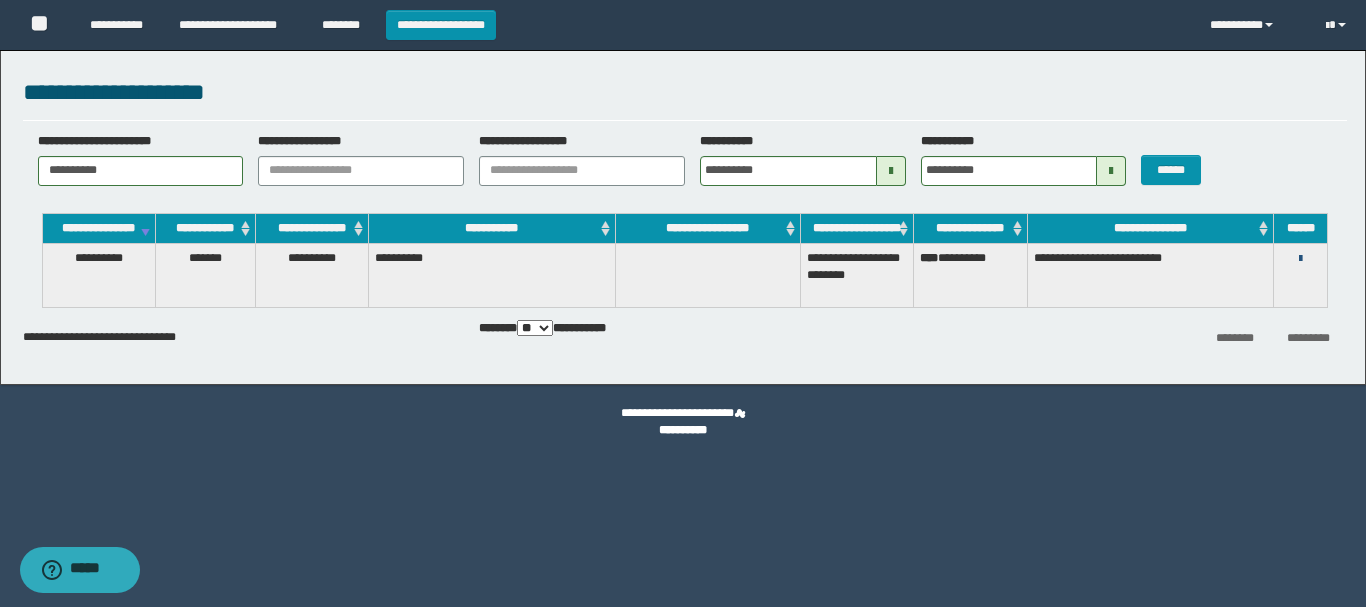 click at bounding box center [1300, 259] 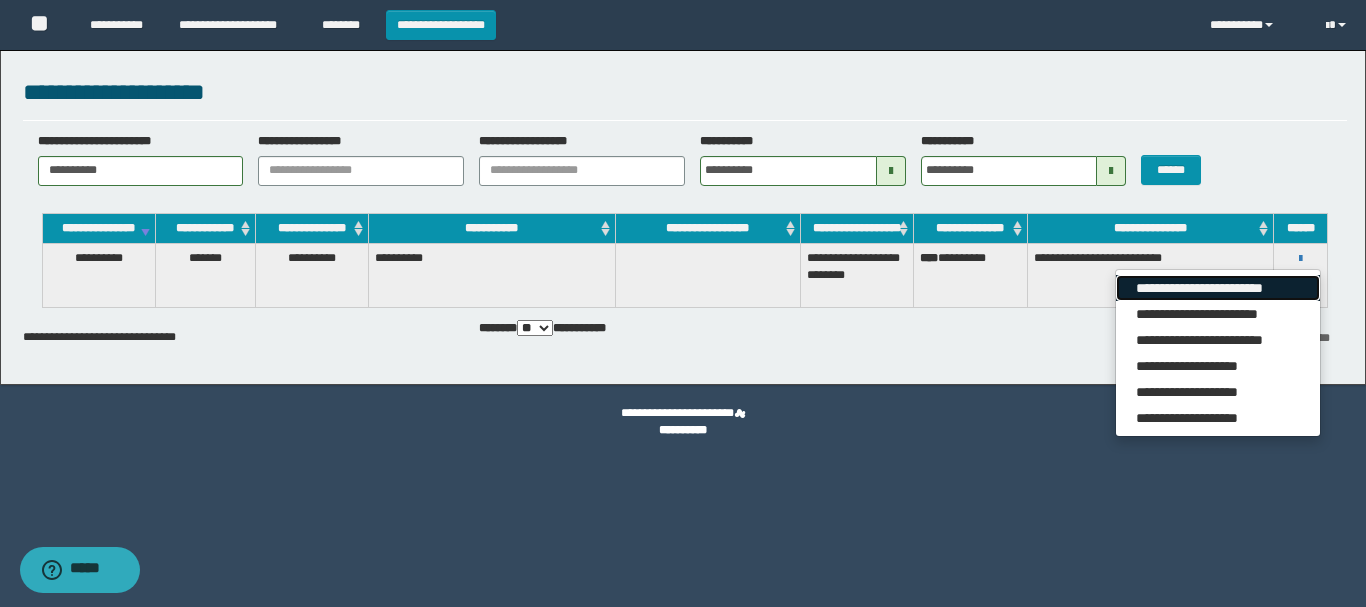 click on "**********" at bounding box center [1217, 288] 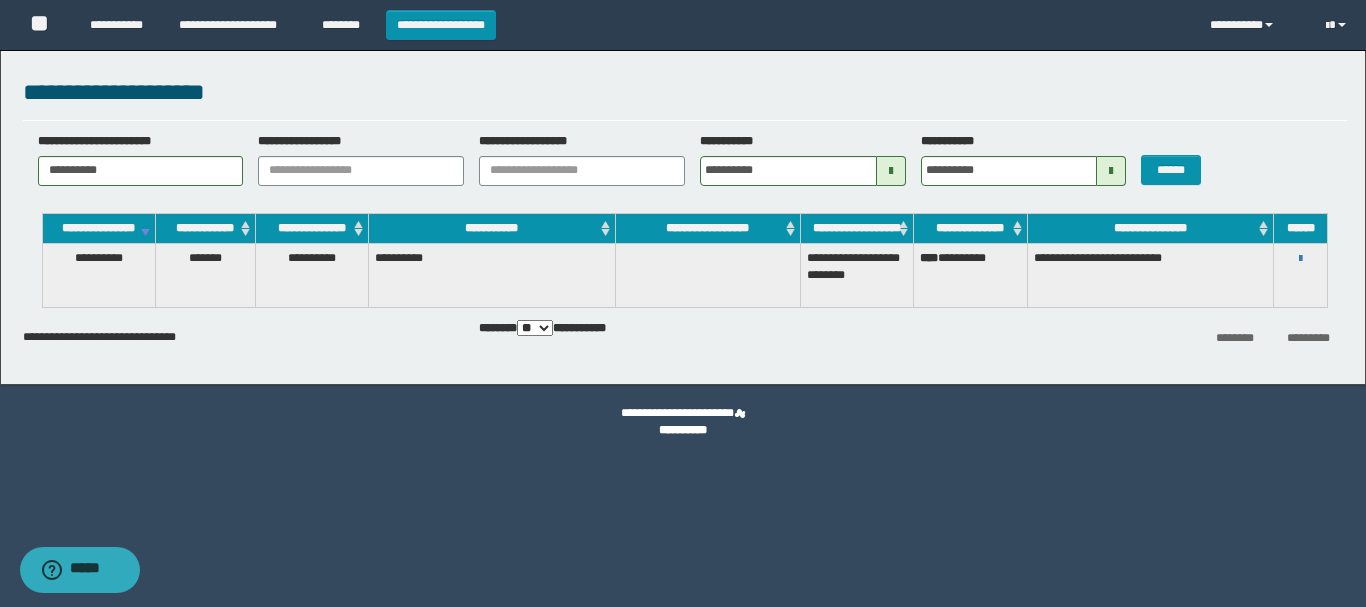 click on "**********" at bounding box center (685, 100) 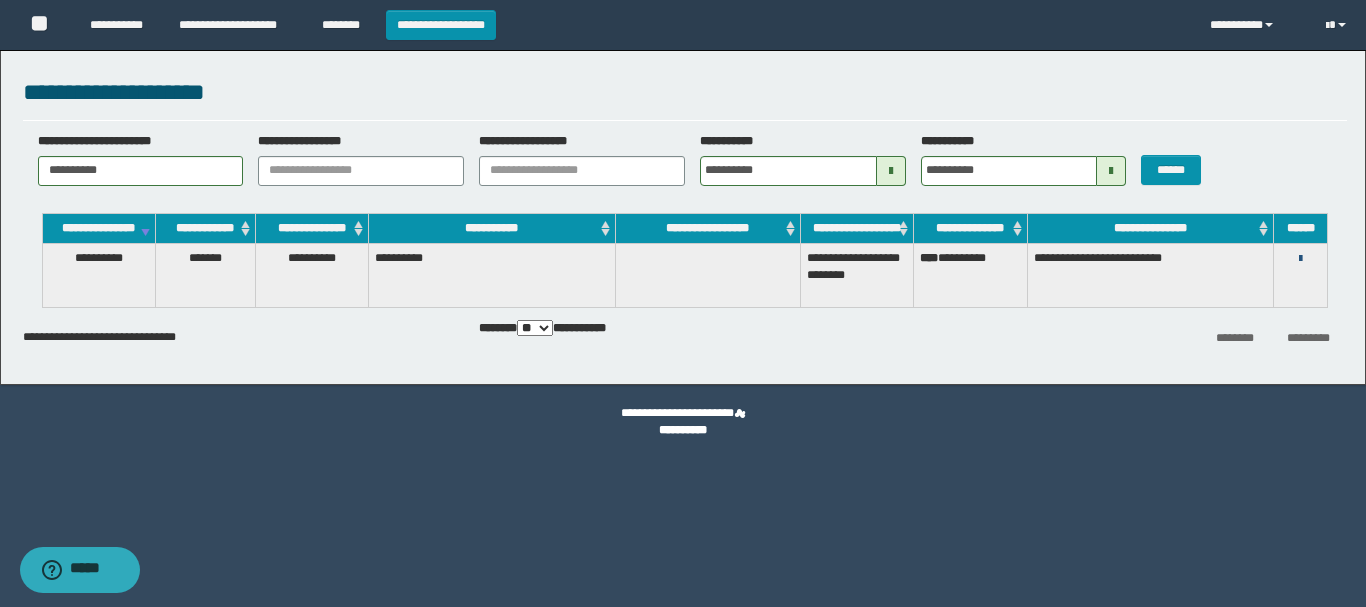 click at bounding box center [1300, 259] 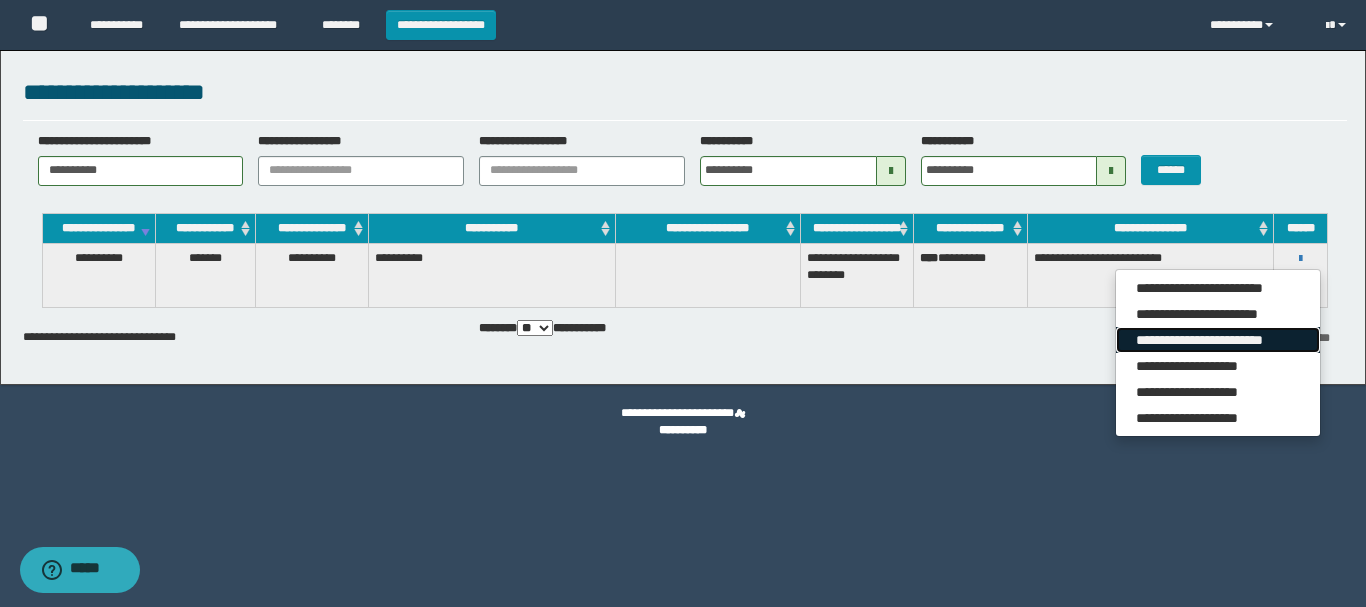 click on "**********" at bounding box center [1217, 340] 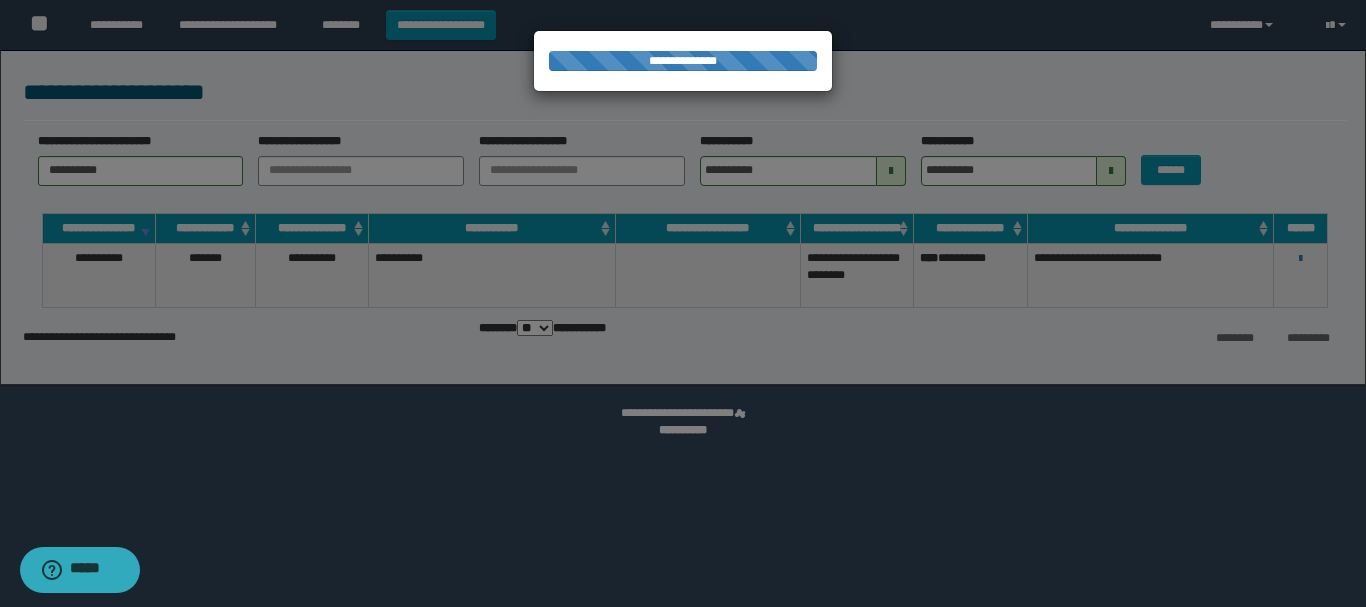 scroll, scrollTop: 0, scrollLeft: 0, axis: both 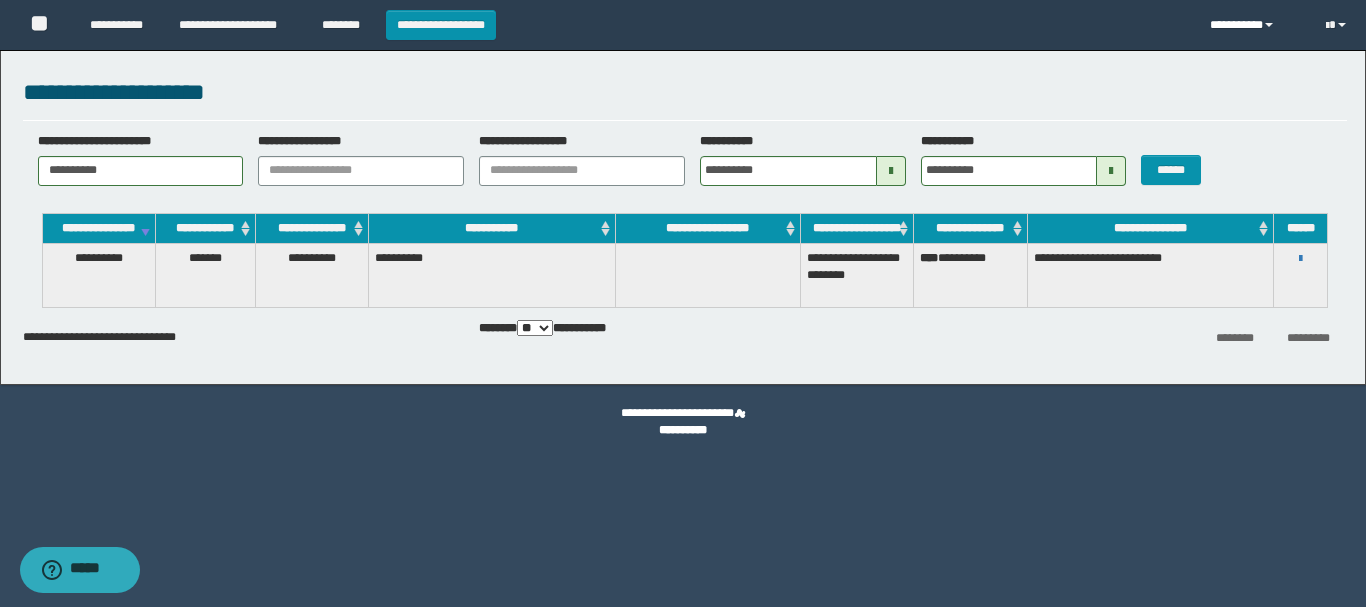 click on "**********" at bounding box center [1253, 25] 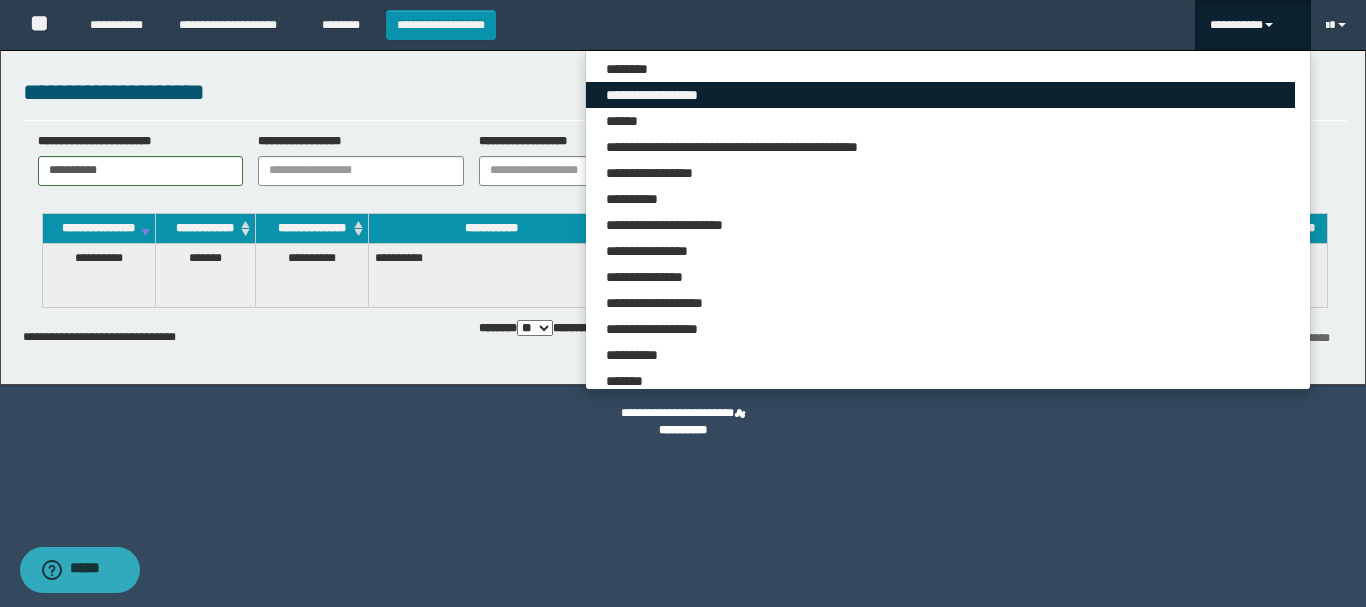 scroll, scrollTop: 5309, scrollLeft: 0, axis: vertical 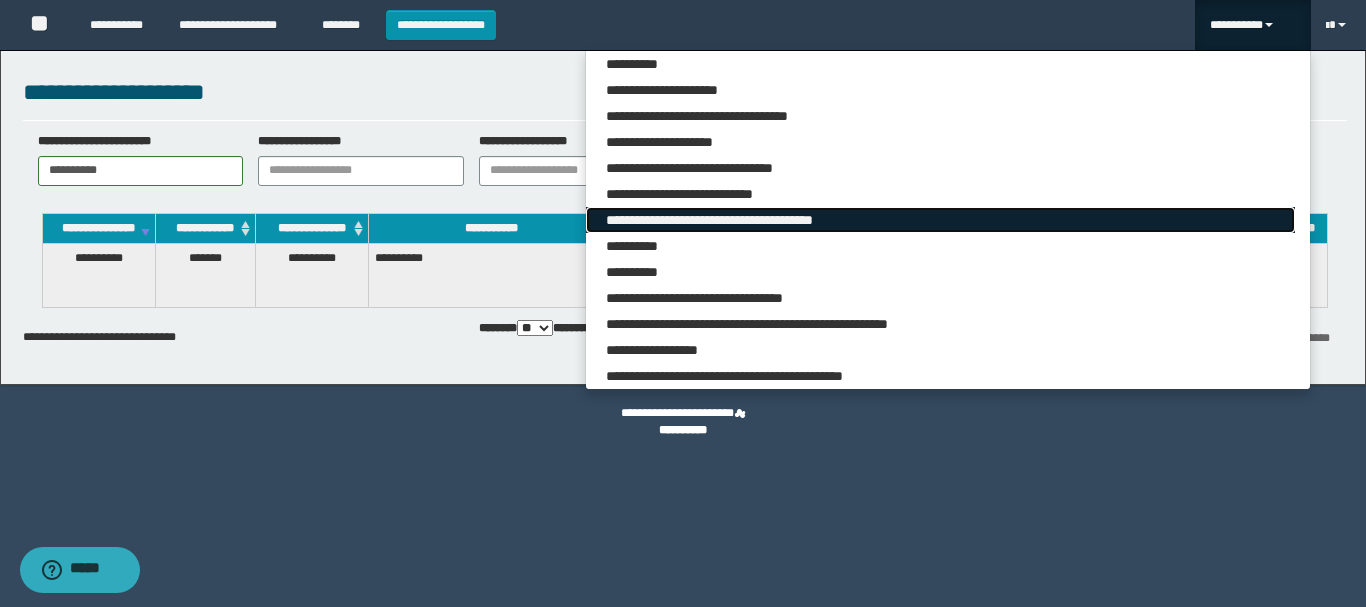 click on "**********" at bounding box center [940, 220] 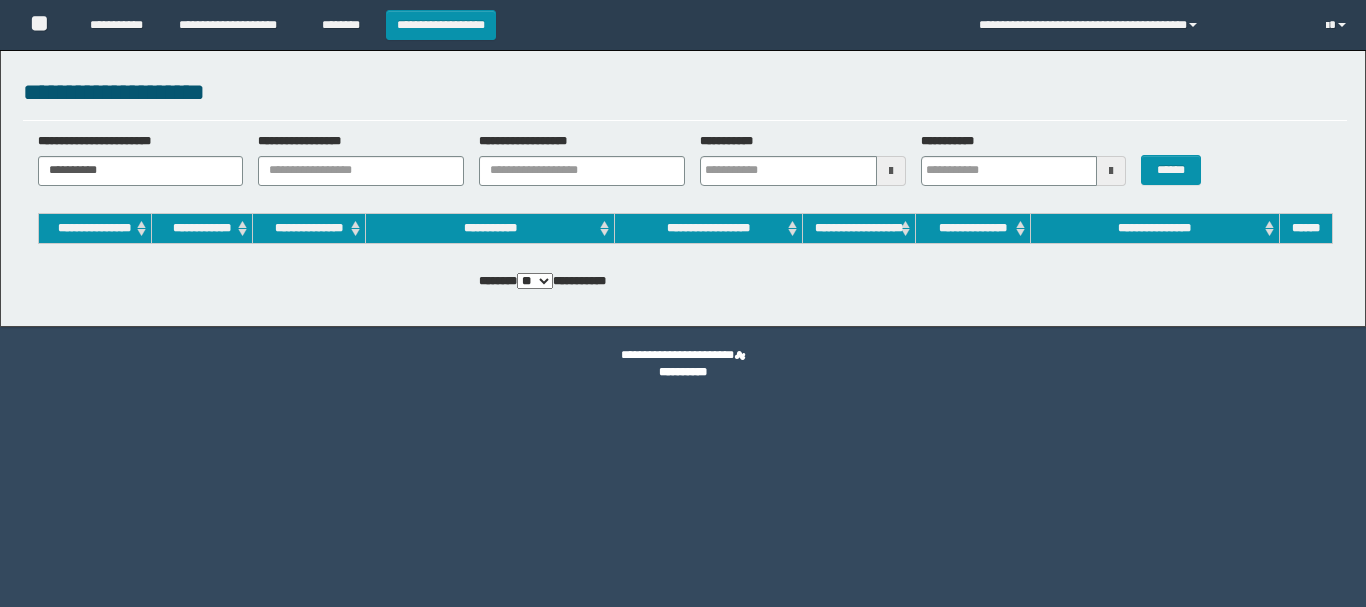 scroll, scrollTop: 0, scrollLeft: 0, axis: both 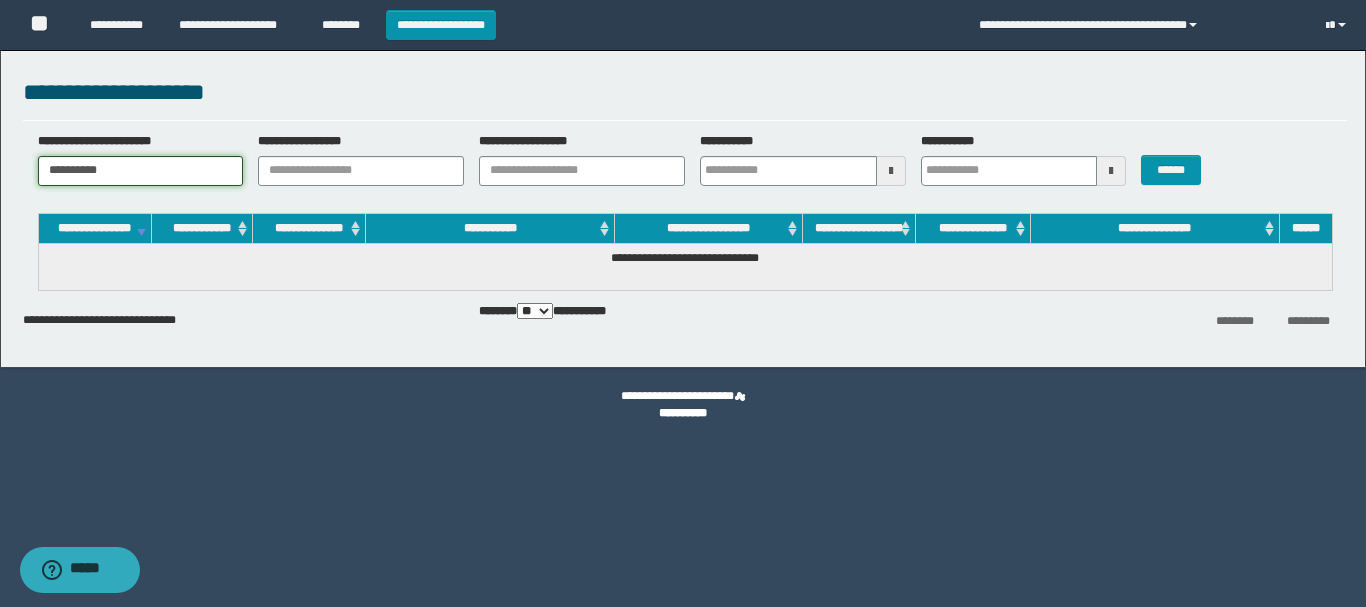 drag, startPoint x: 57, startPoint y: 158, endPoint x: 0, endPoint y: 150, distance: 57.558666 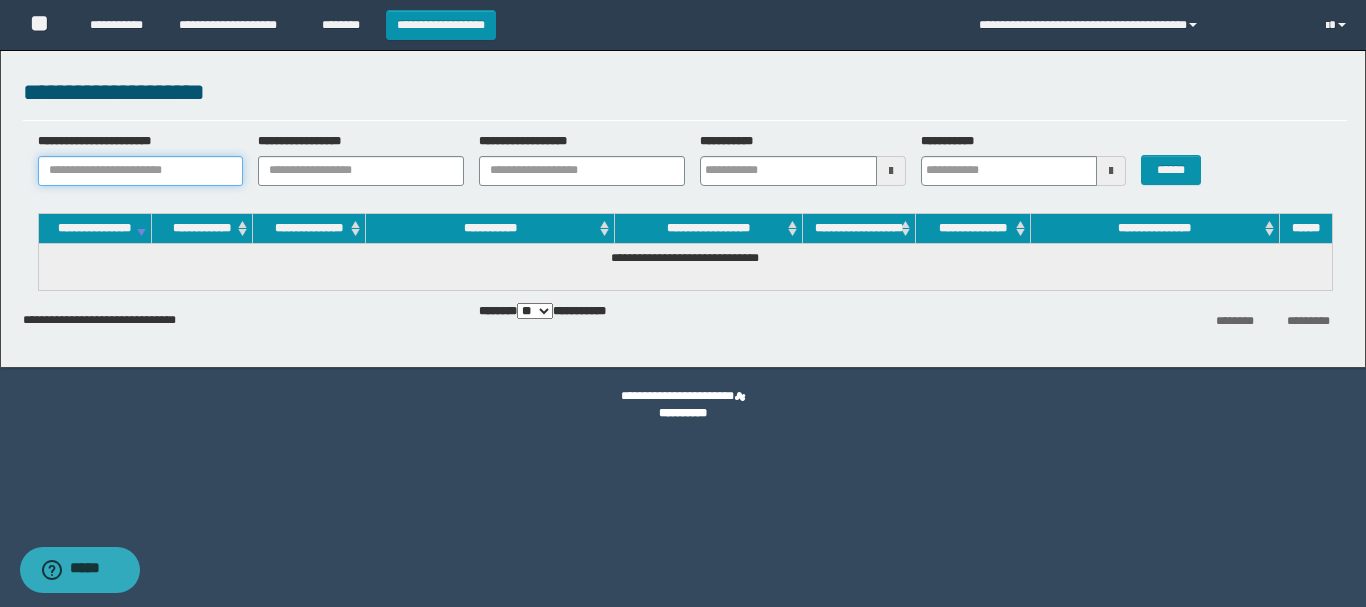 paste on "**********" 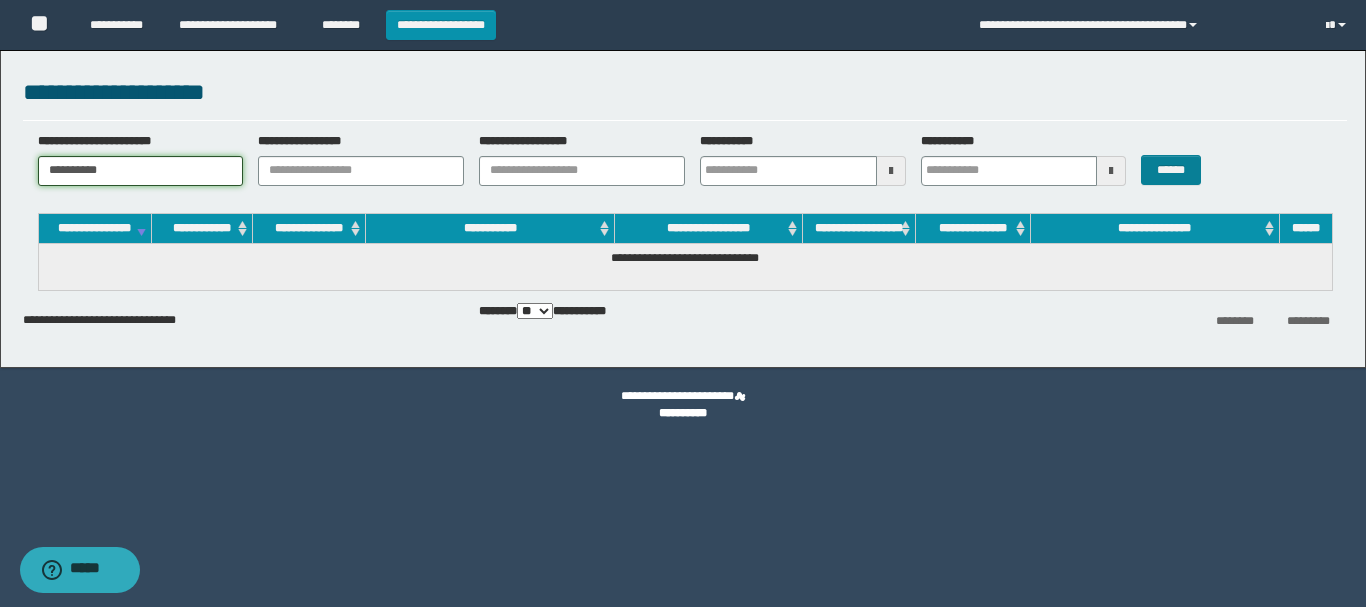 type on "**********" 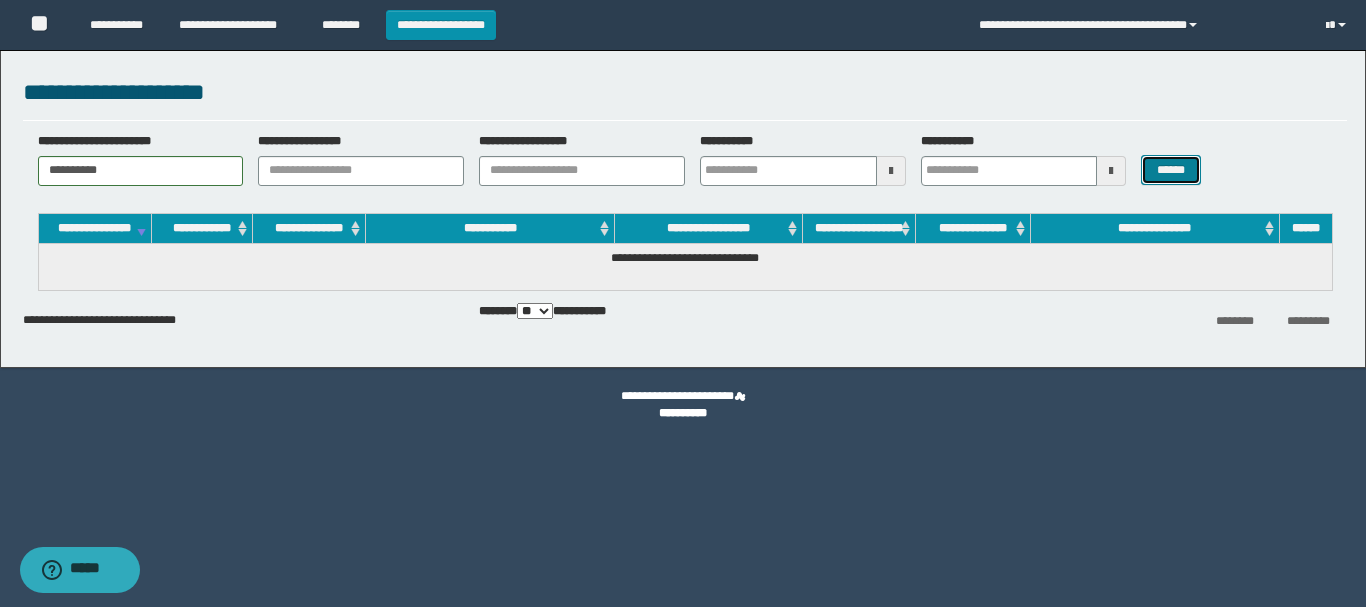 click on "******" at bounding box center (1170, 170) 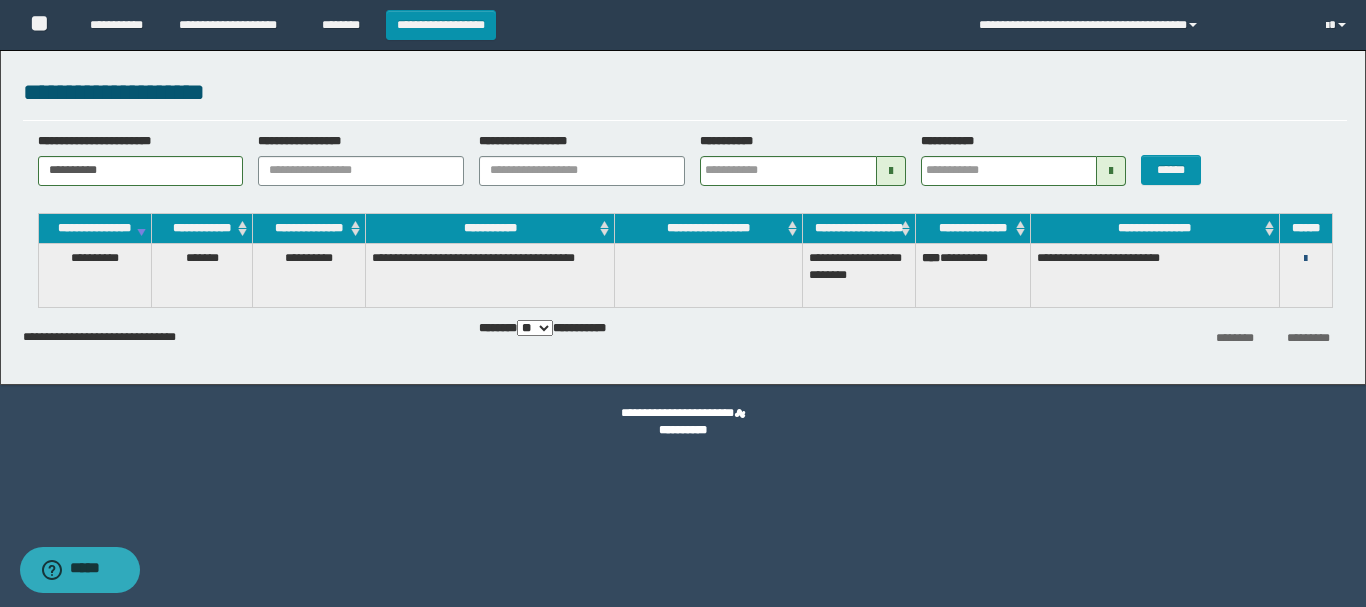 click at bounding box center [1305, 259] 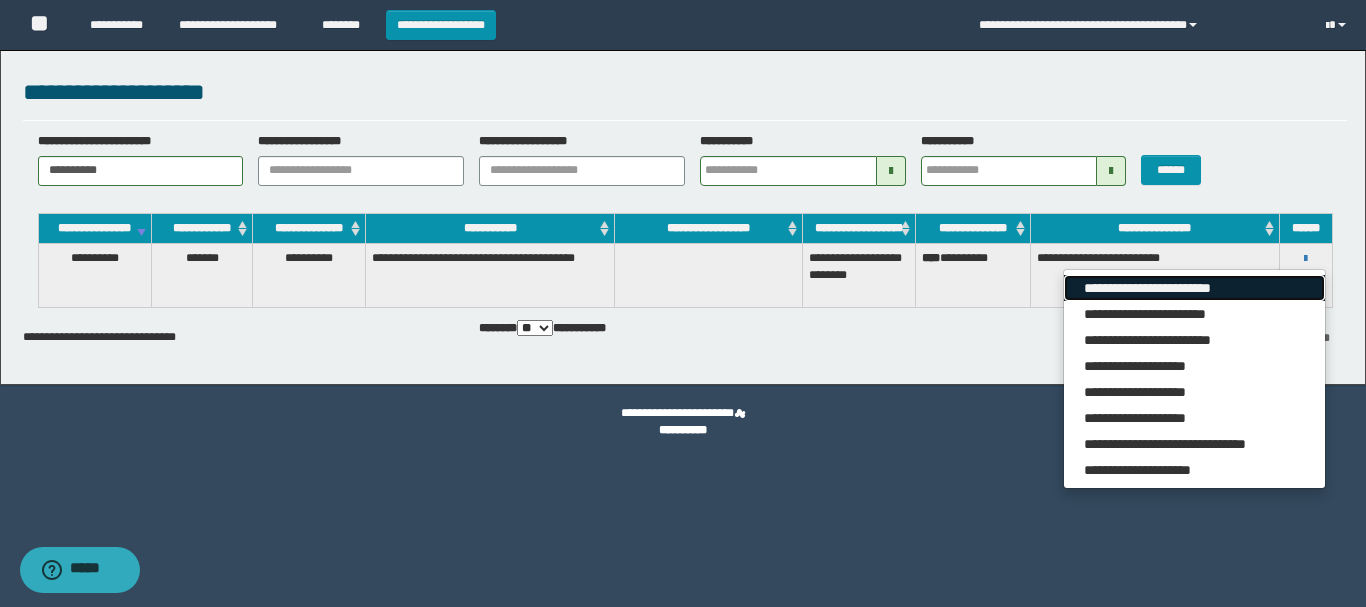 click on "**********" at bounding box center (1194, 288) 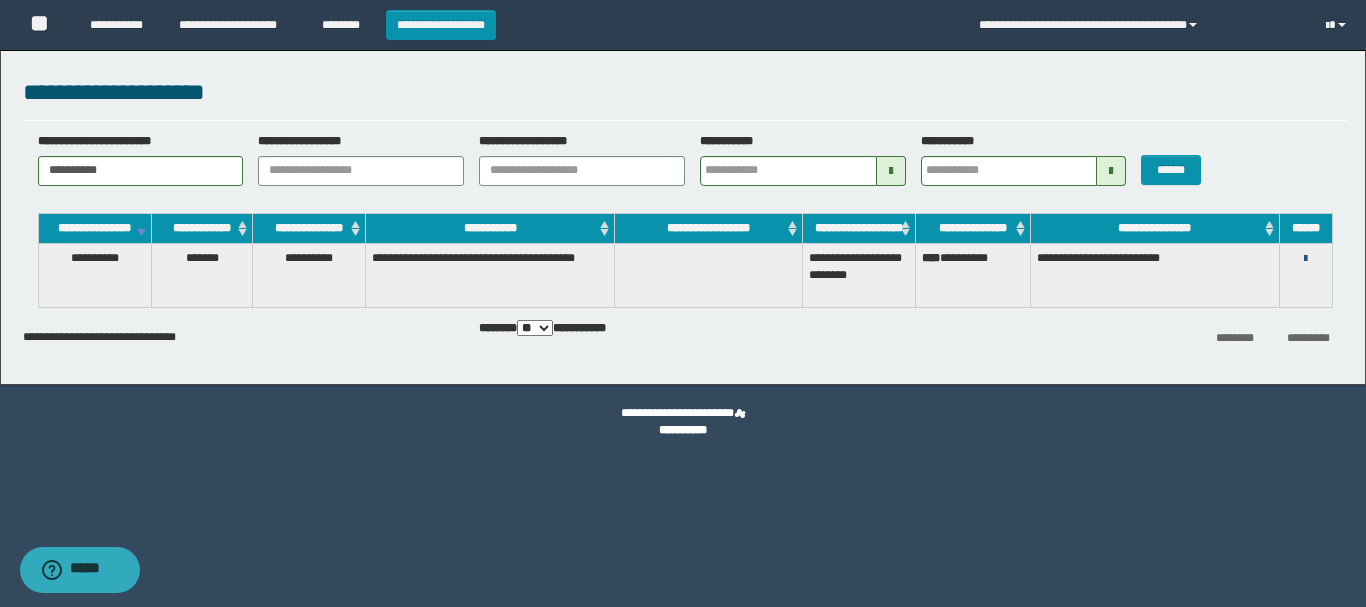 click at bounding box center (1305, 259) 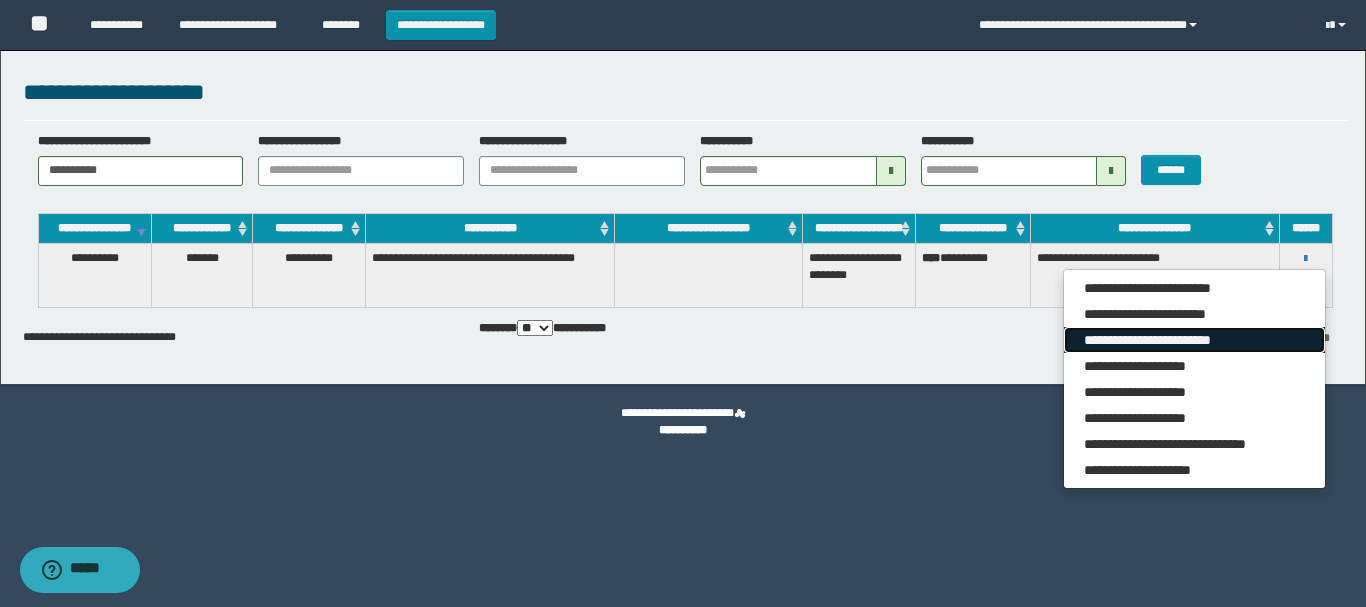 click on "**********" at bounding box center (1194, 340) 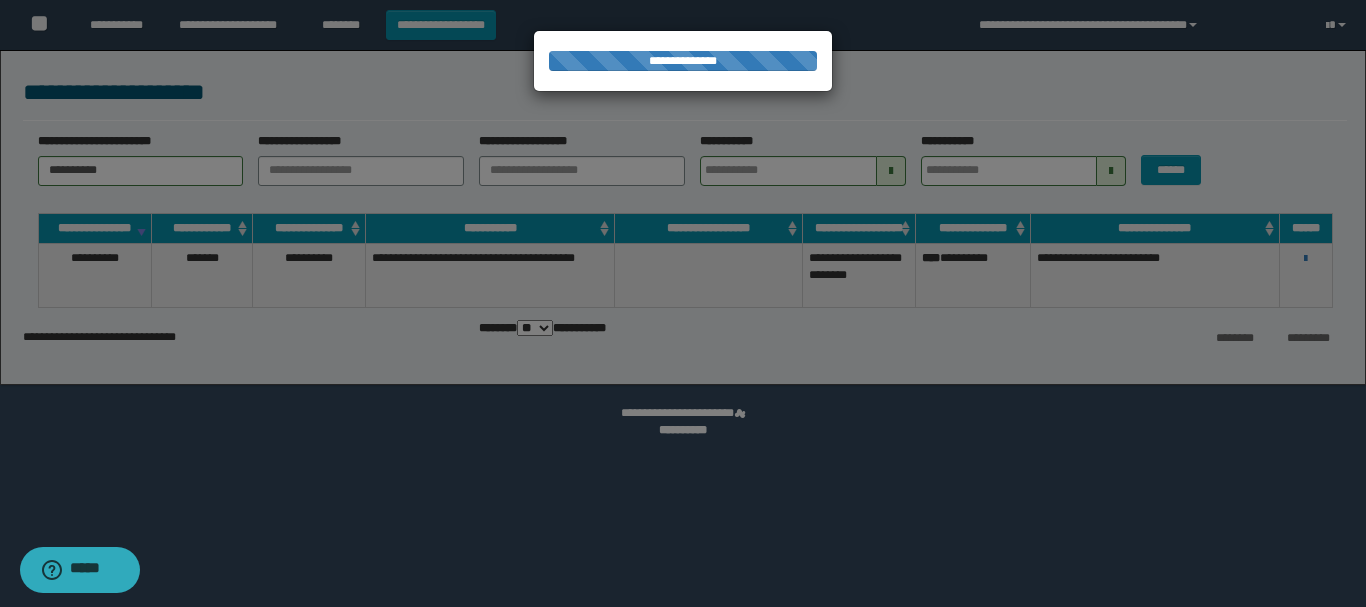 scroll, scrollTop: 0, scrollLeft: 0, axis: both 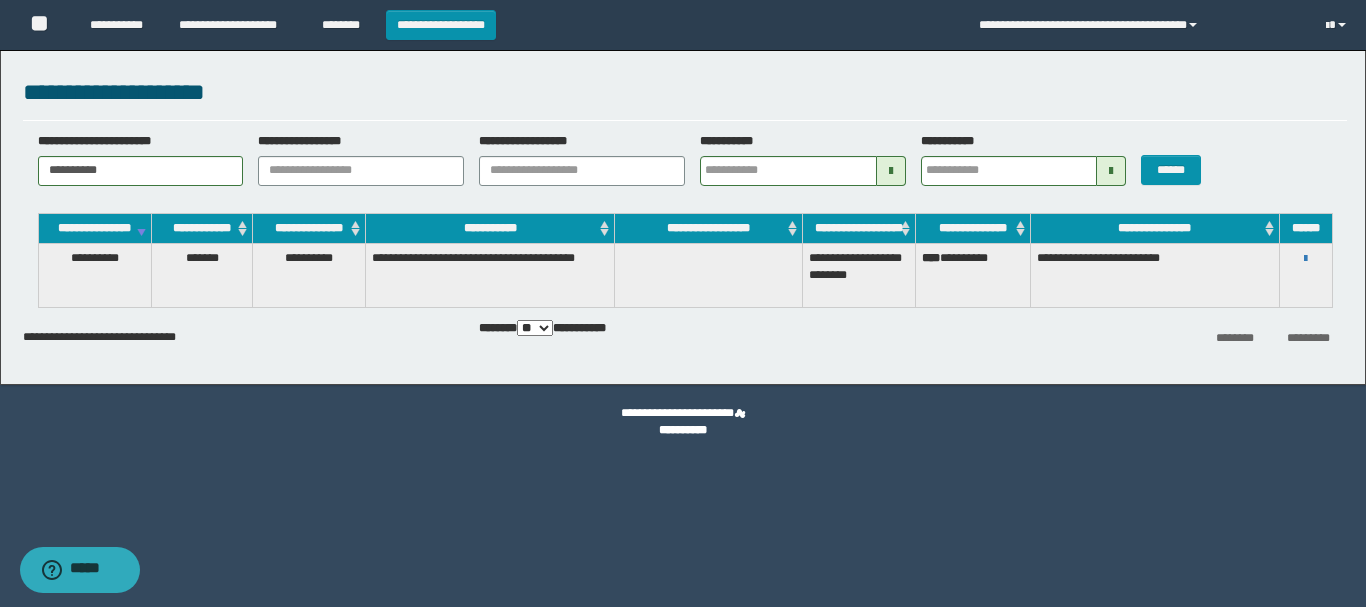 click on "**********" at bounding box center (1306, 258) 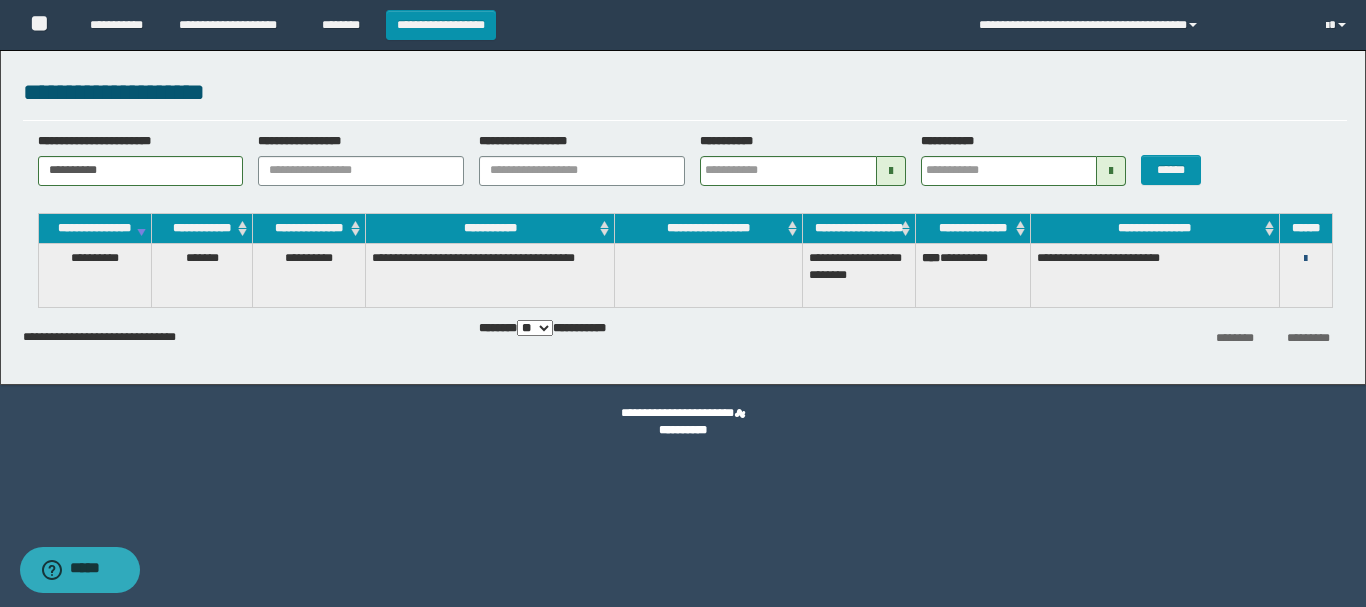 click at bounding box center [1305, 259] 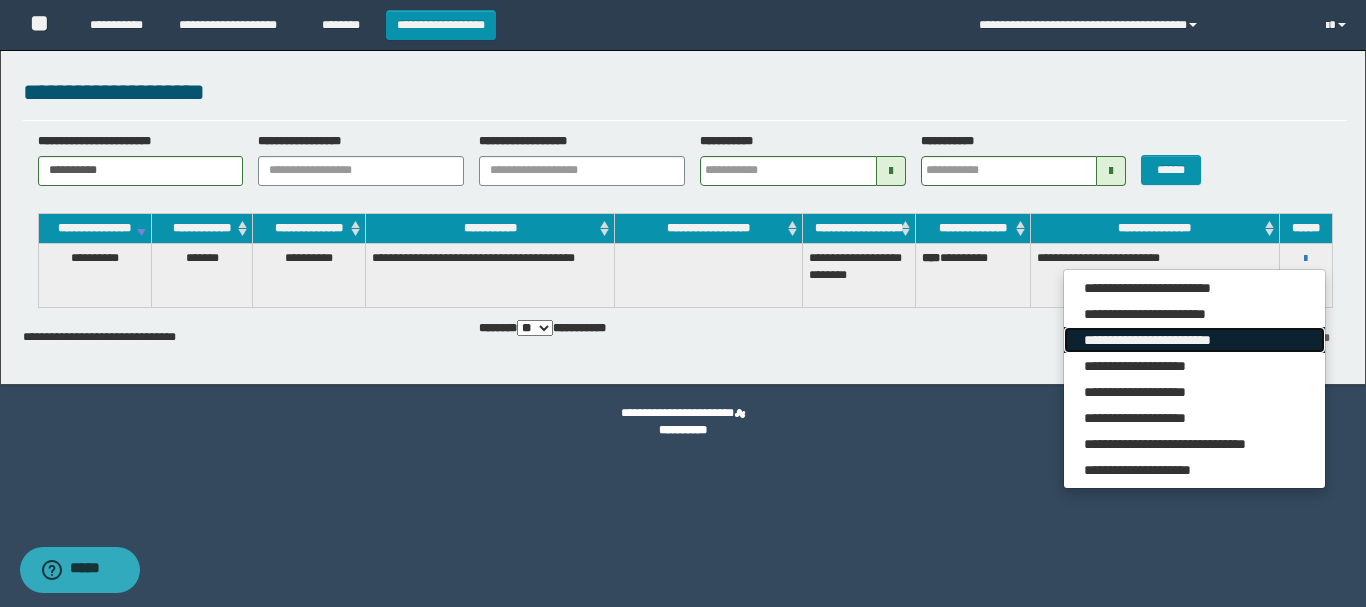 click on "**********" at bounding box center (1194, 340) 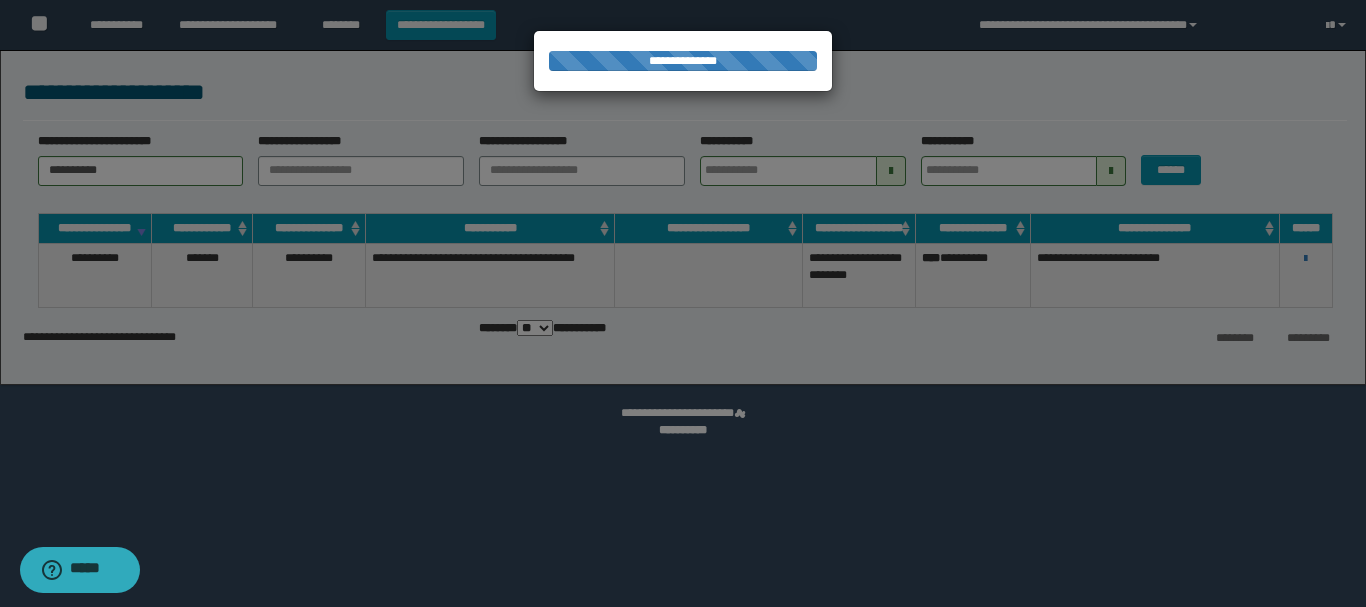 scroll, scrollTop: 0, scrollLeft: 0, axis: both 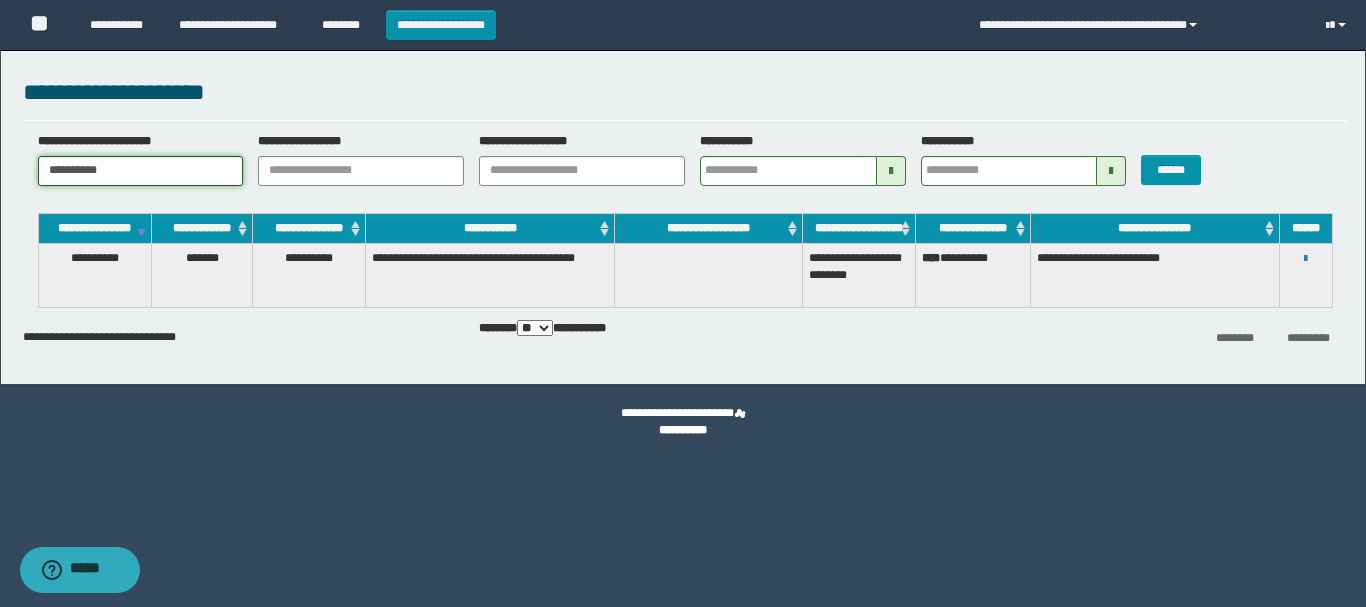 drag, startPoint x: 160, startPoint y: 167, endPoint x: 0, endPoint y: 168, distance: 160.00313 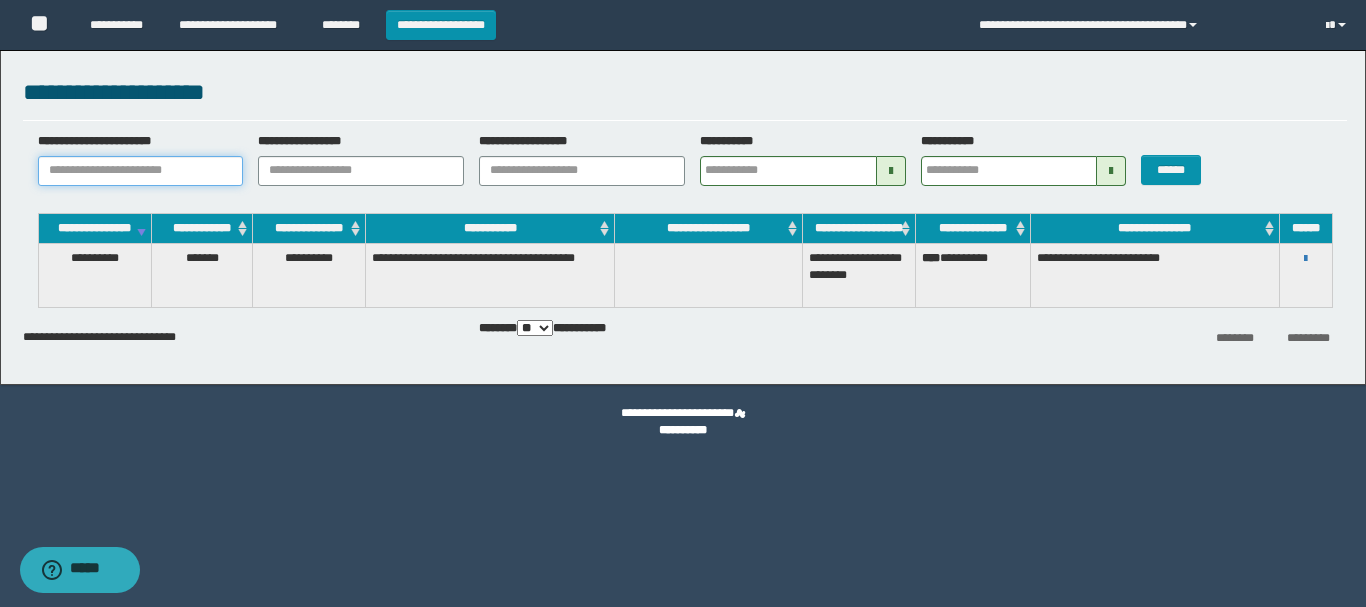 paste on "**********" 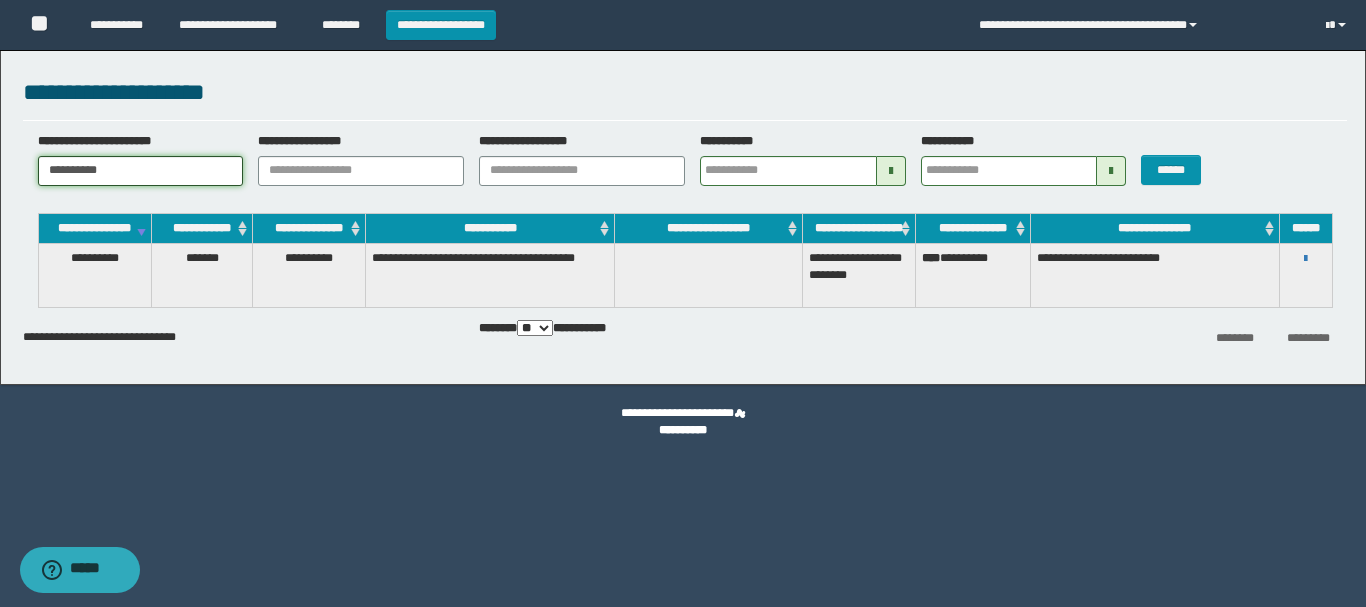type on "**********" 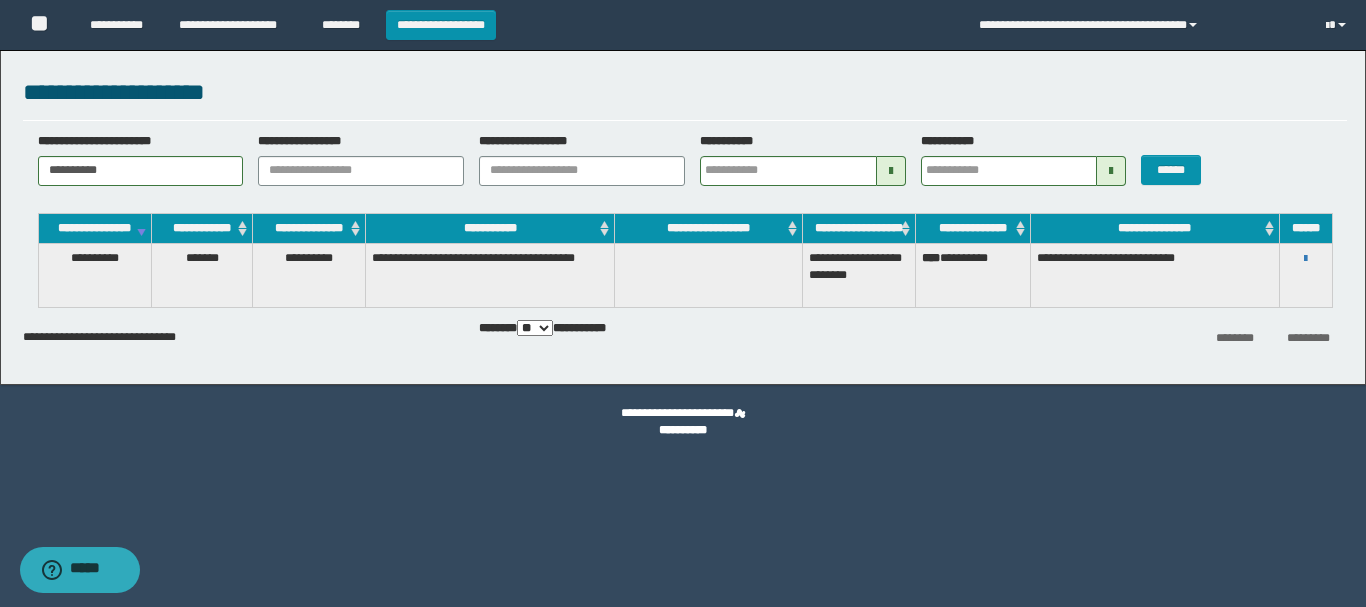 click on "**********" at bounding box center (1306, 258) 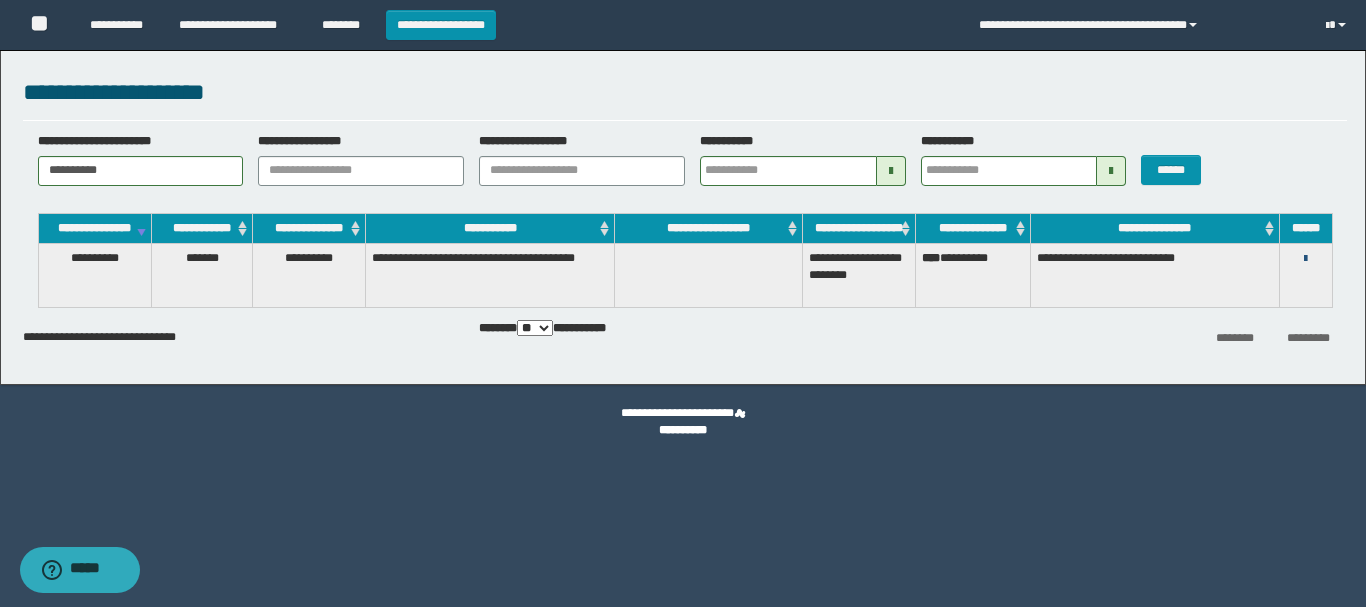 click at bounding box center (1305, 259) 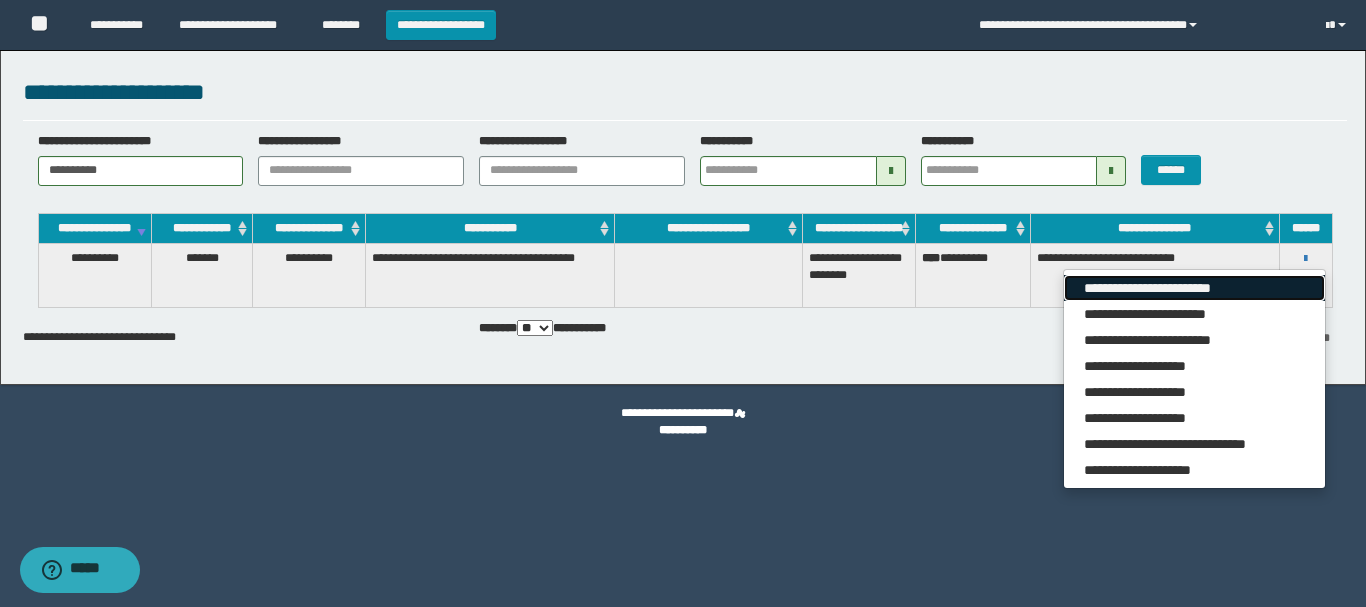 click on "**********" at bounding box center (1194, 288) 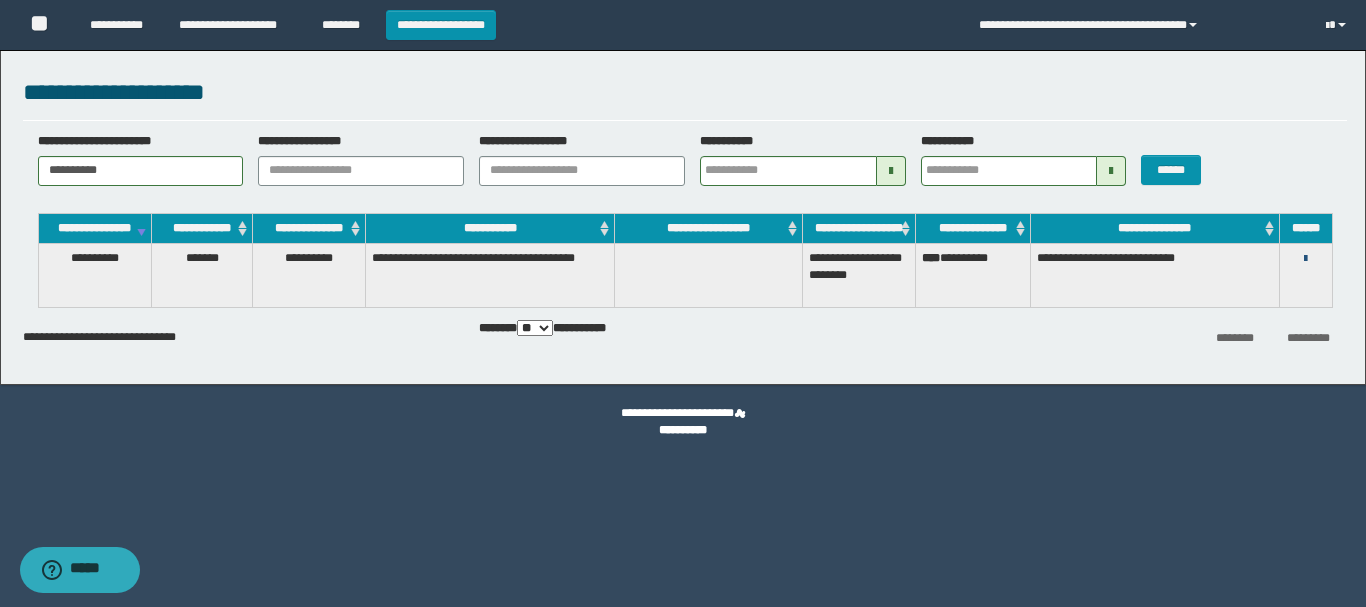 click at bounding box center (1305, 259) 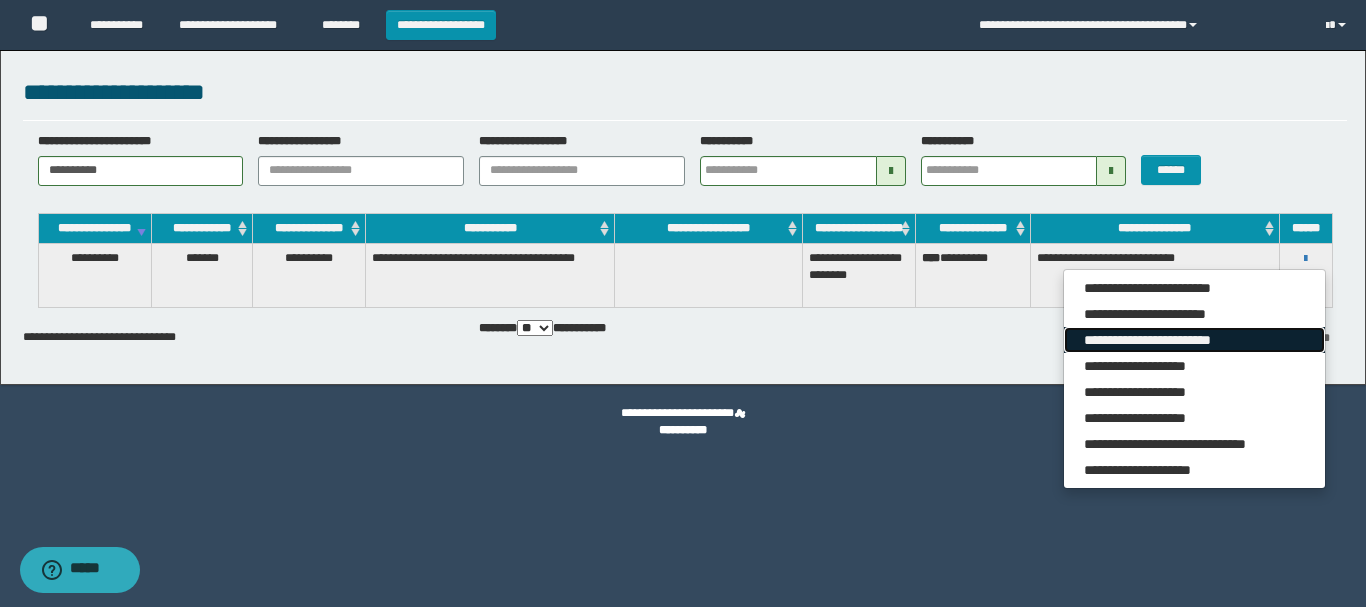 click on "**********" at bounding box center (1194, 340) 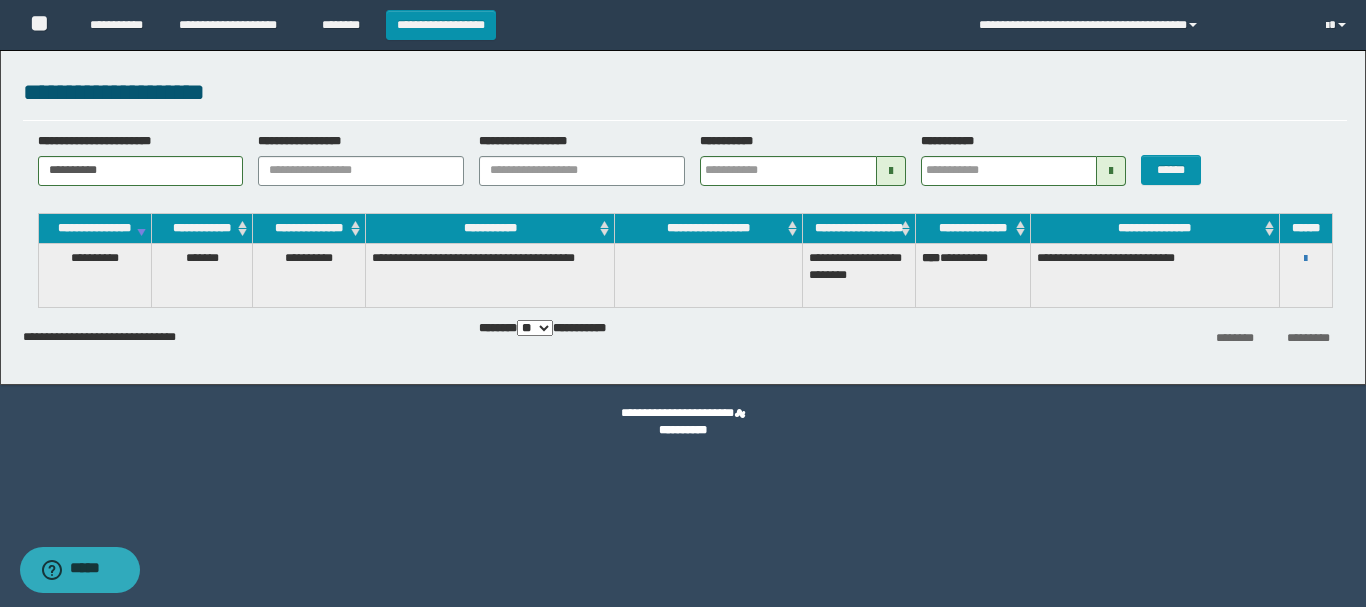 scroll, scrollTop: 0, scrollLeft: 0, axis: both 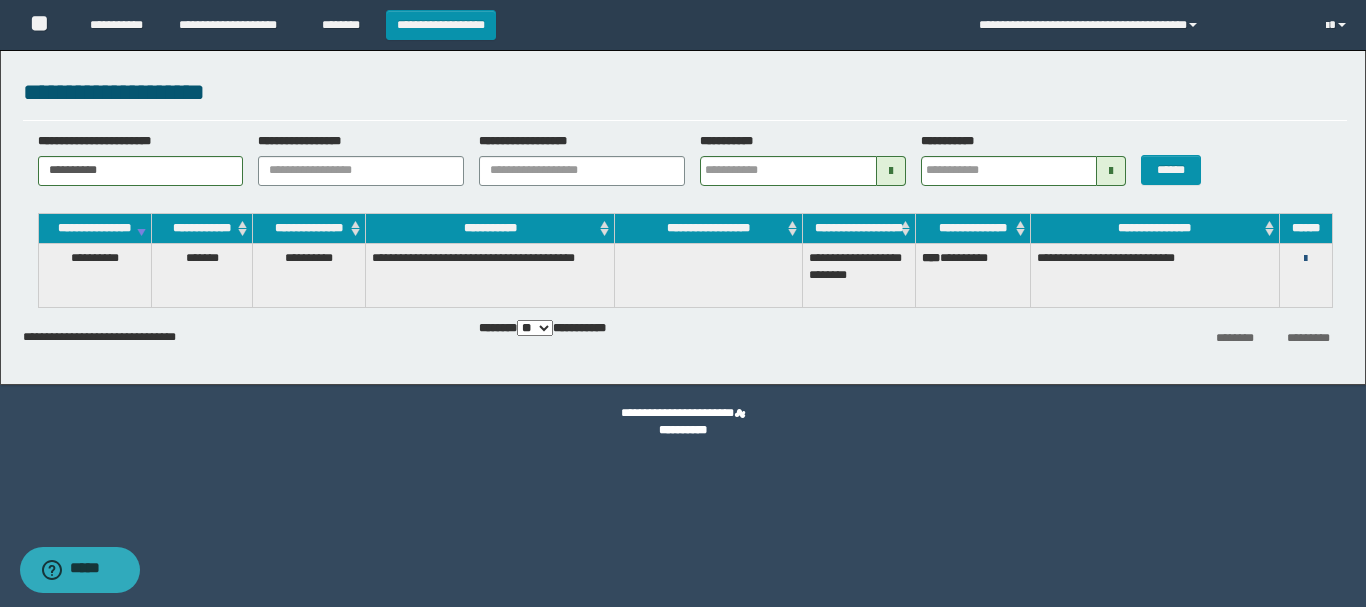 click at bounding box center (1305, 259) 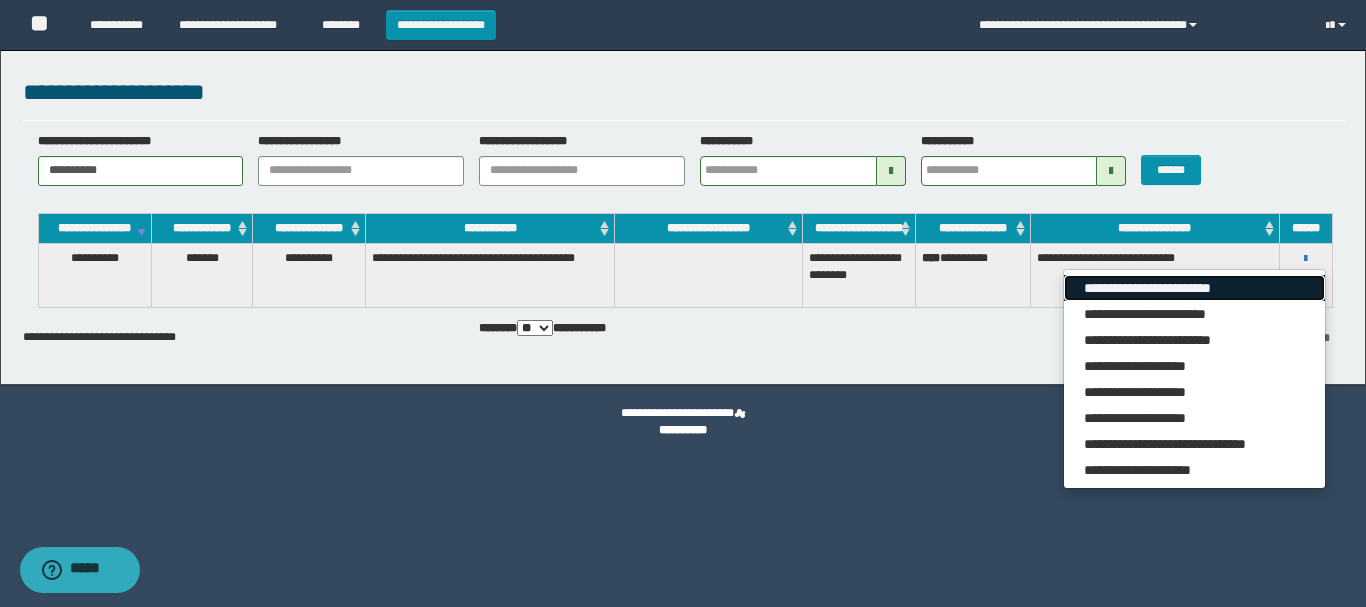 click on "**********" at bounding box center [1194, 288] 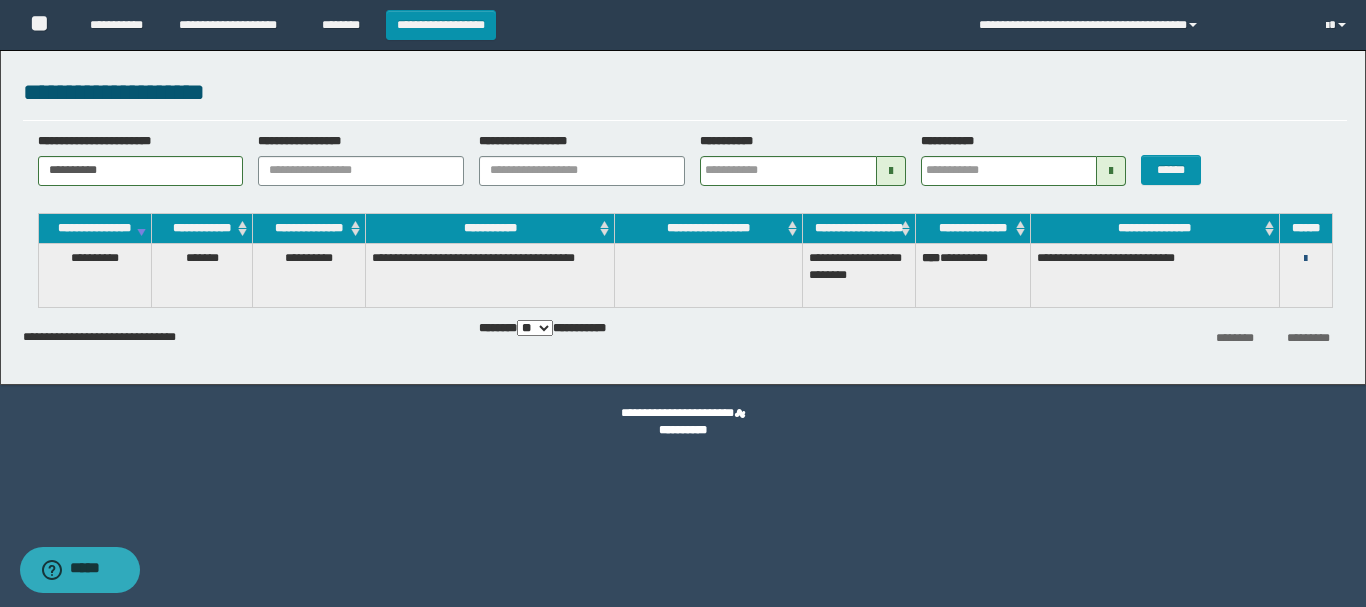 click at bounding box center (1305, 259) 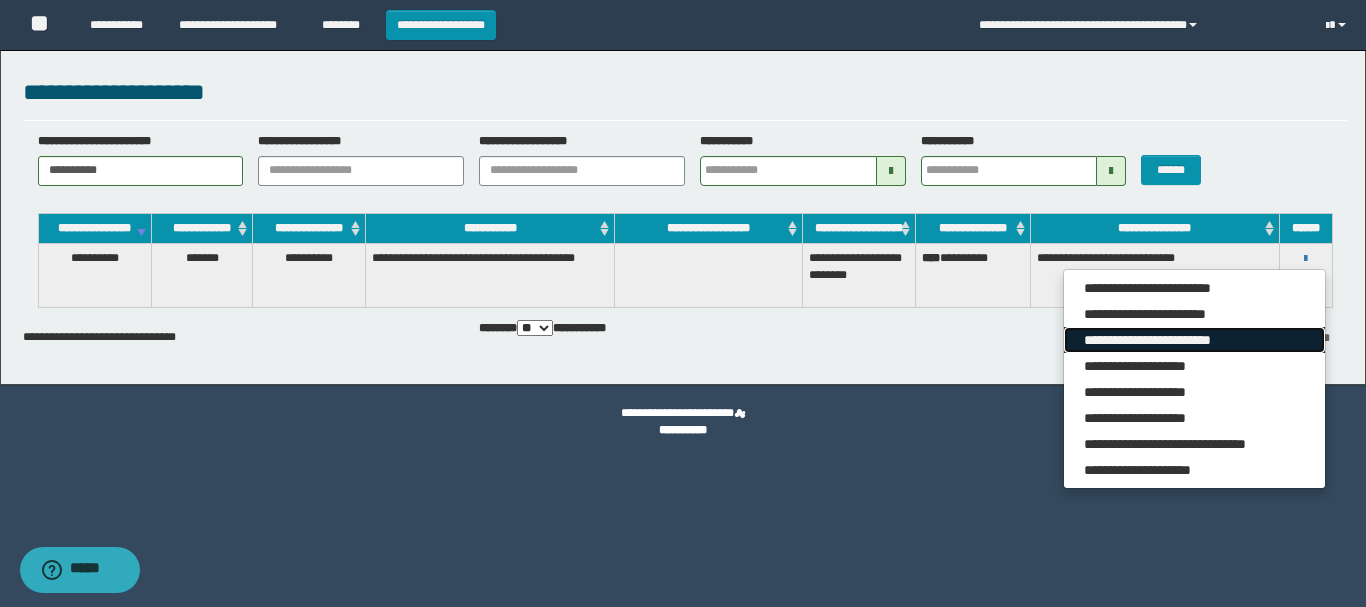 click on "**********" at bounding box center (1194, 340) 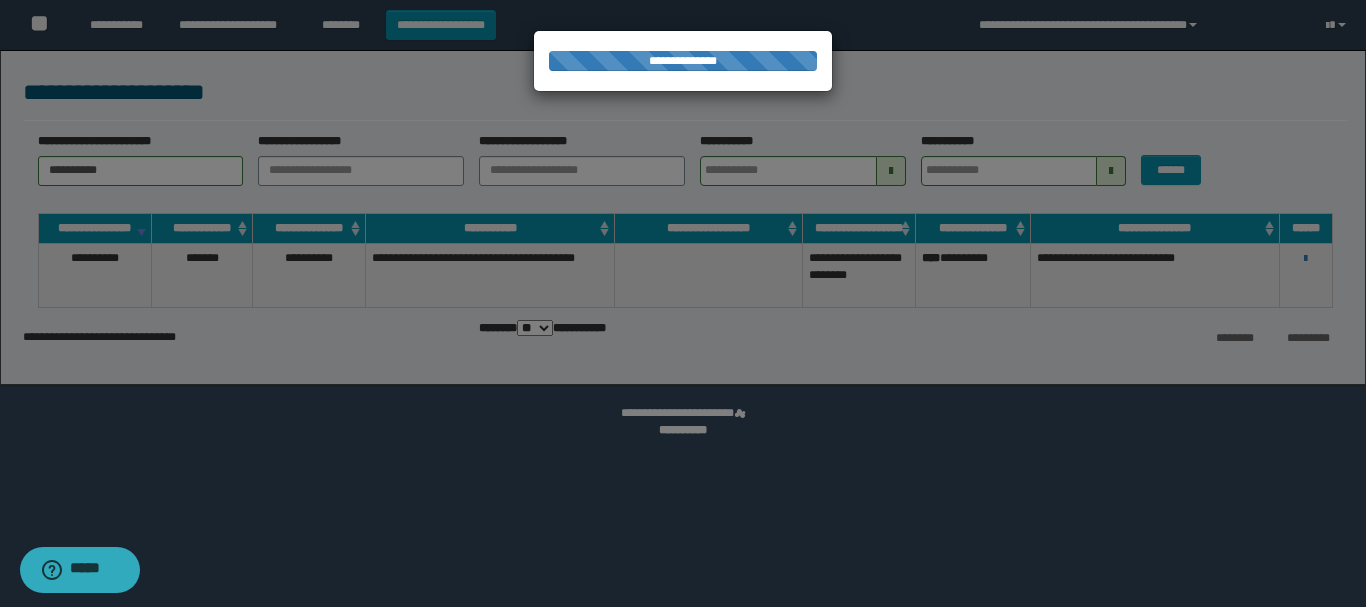 scroll, scrollTop: 0, scrollLeft: 0, axis: both 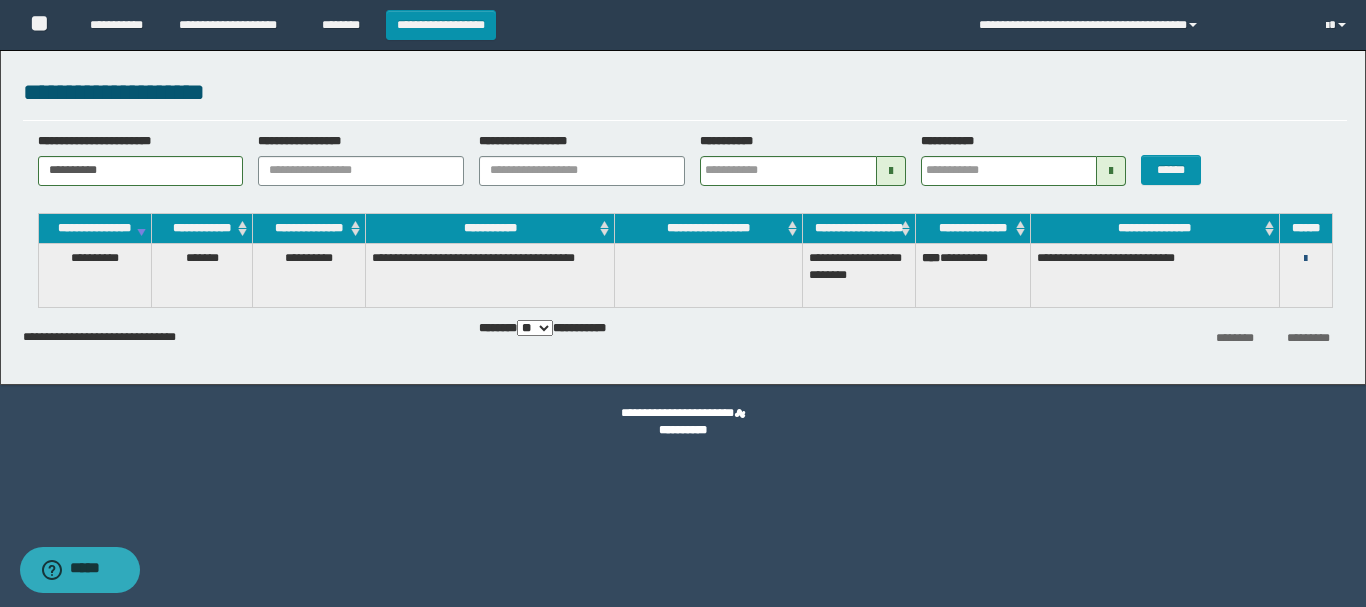click at bounding box center (1305, 259) 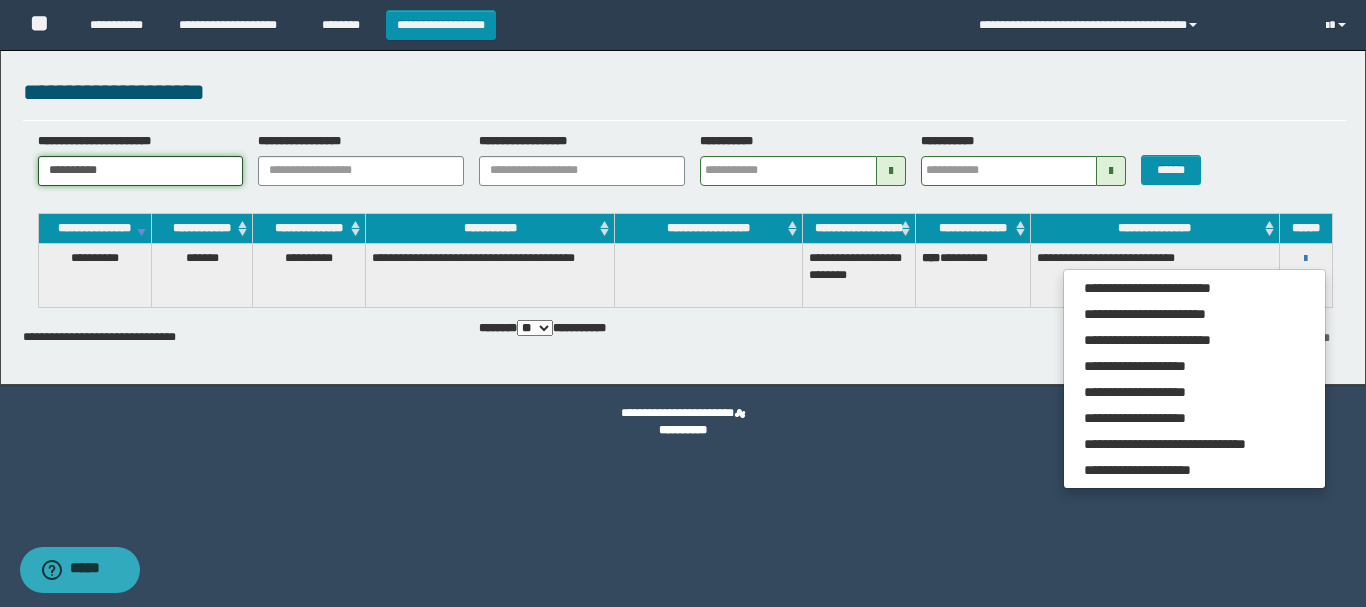 drag, startPoint x: 128, startPoint y: 166, endPoint x: 0, endPoint y: 141, distance: 130.41856 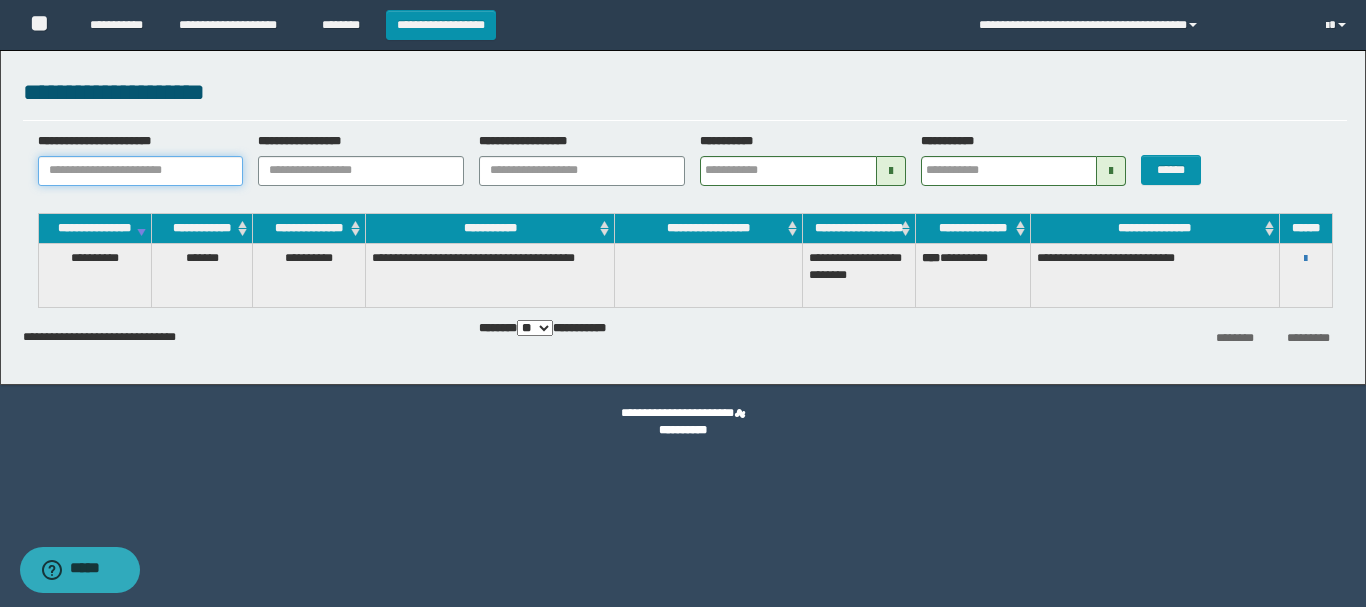 paste on "**********" 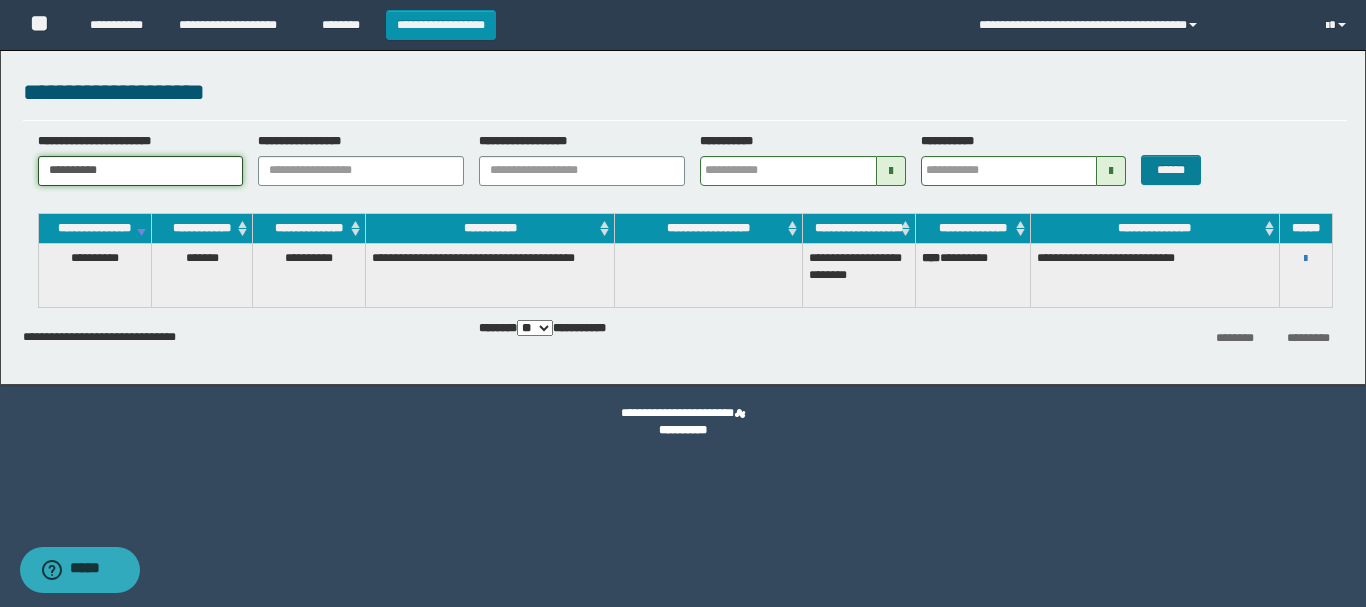 type on "**********" 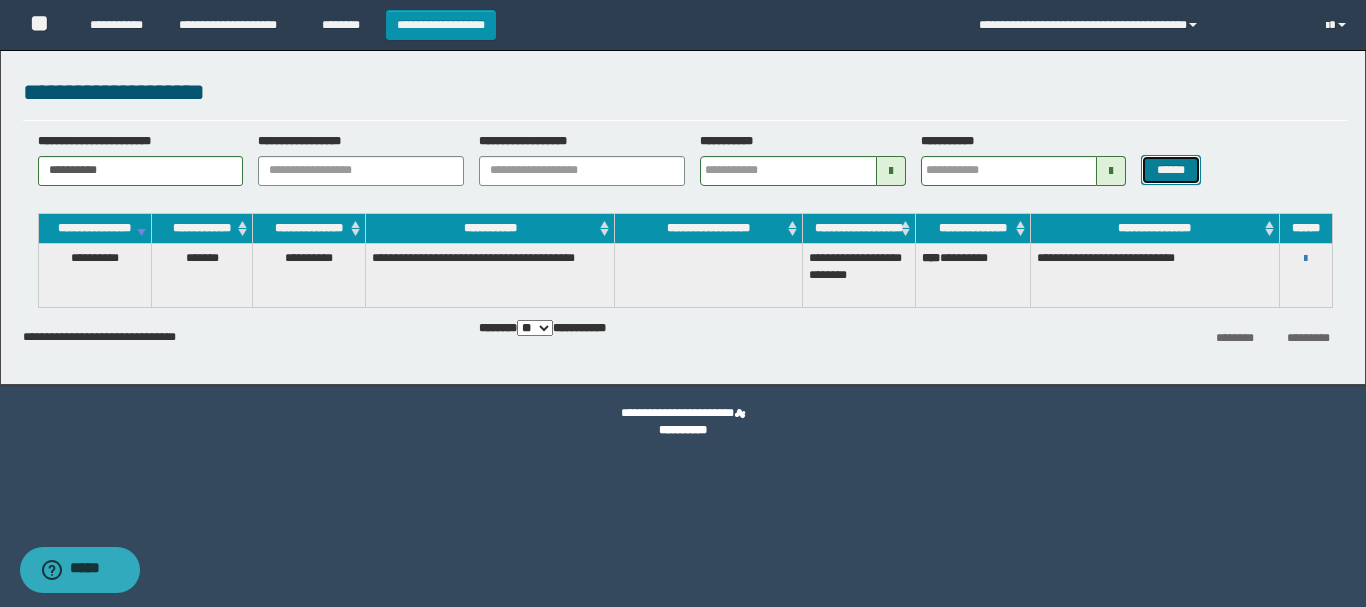 click on "******" at bounding box center [1170, 170] 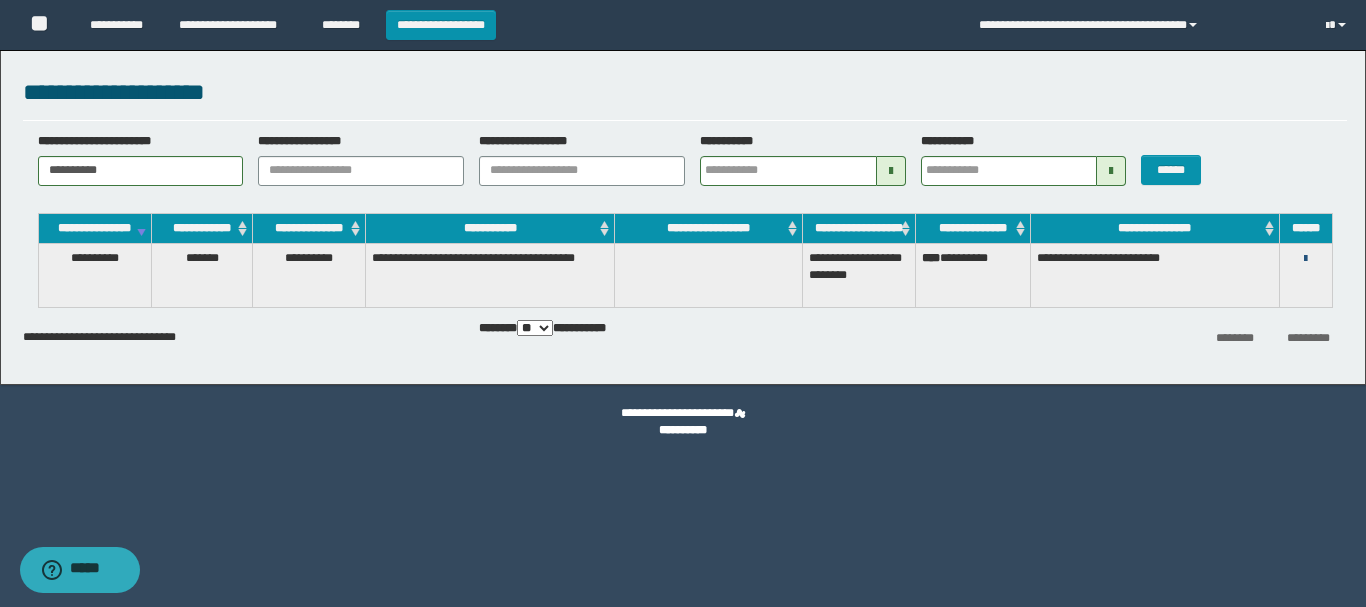 click at bounding box center (1305, 259) 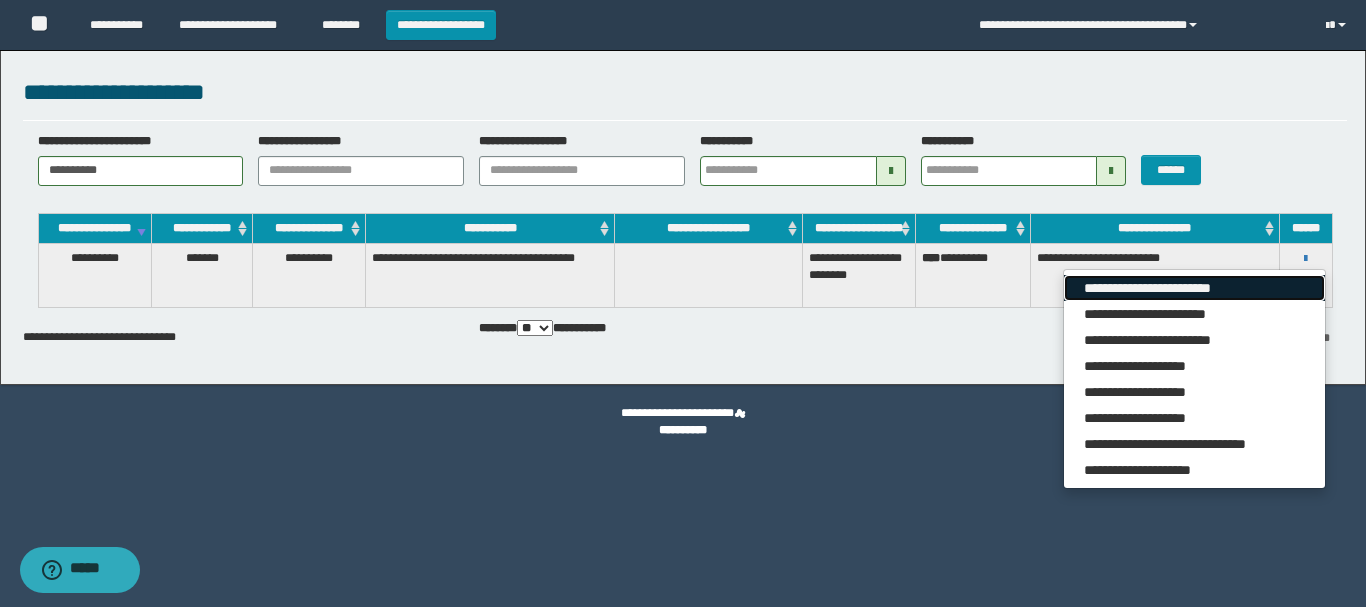 click on "**********" at bounding box center (1194, 288) 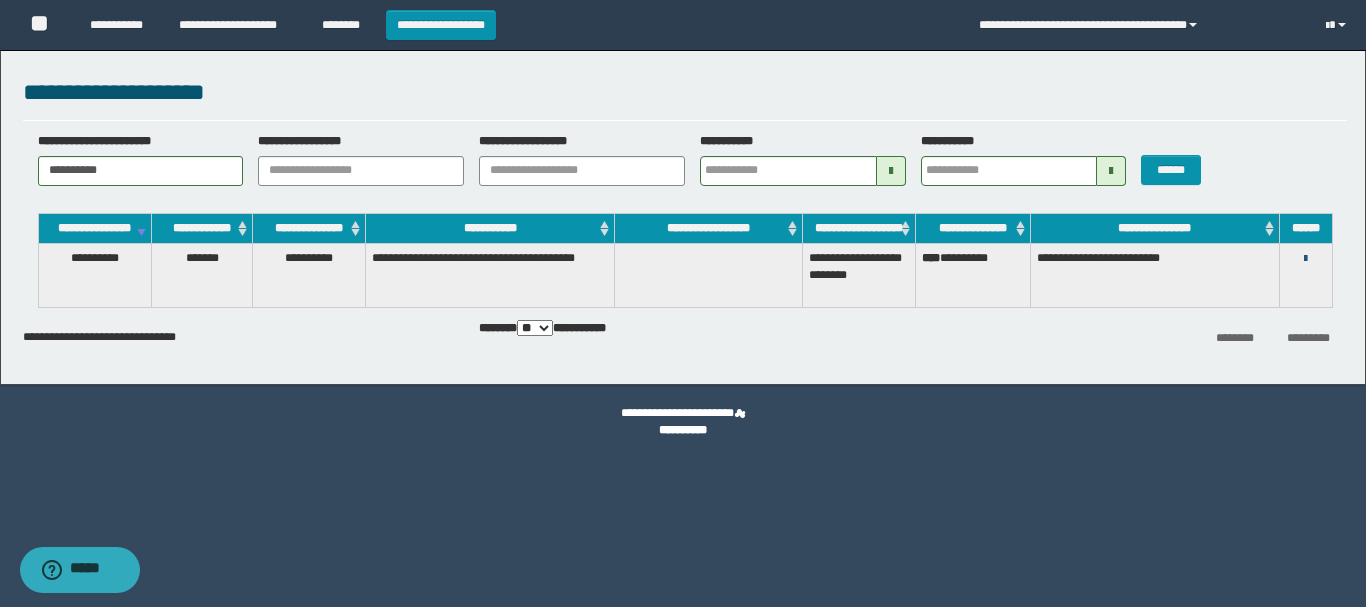 click at bounding box center [1305, 259] 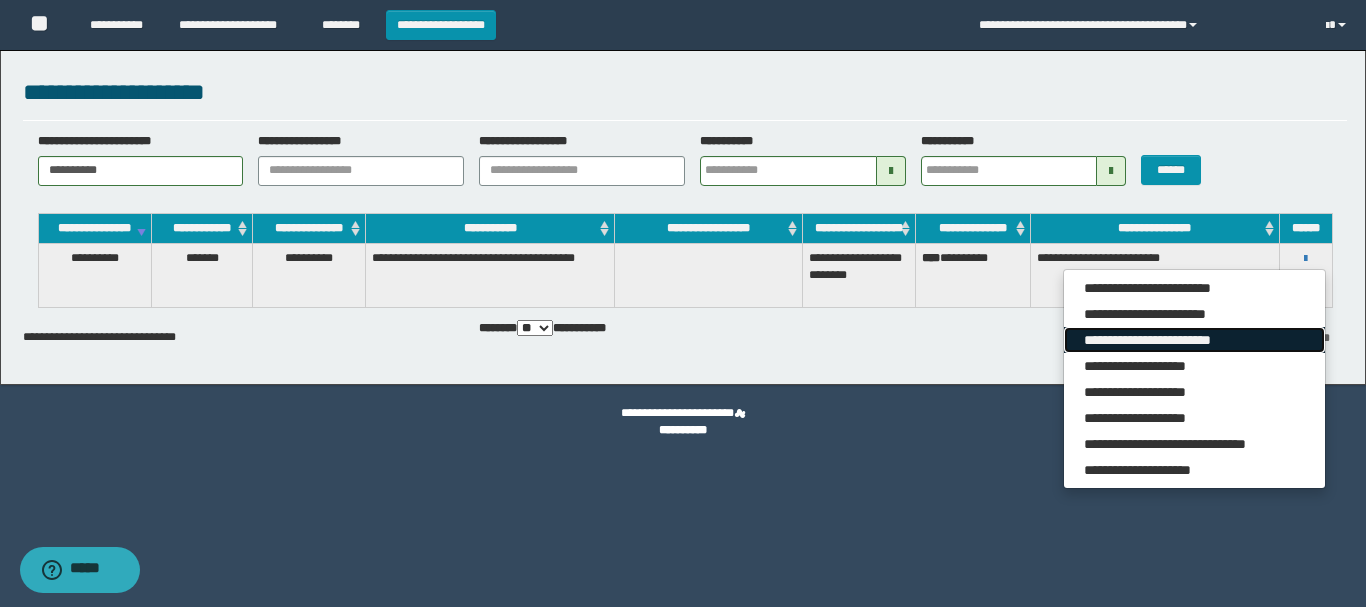 click on "**********" at bounding box center (1194, 340) 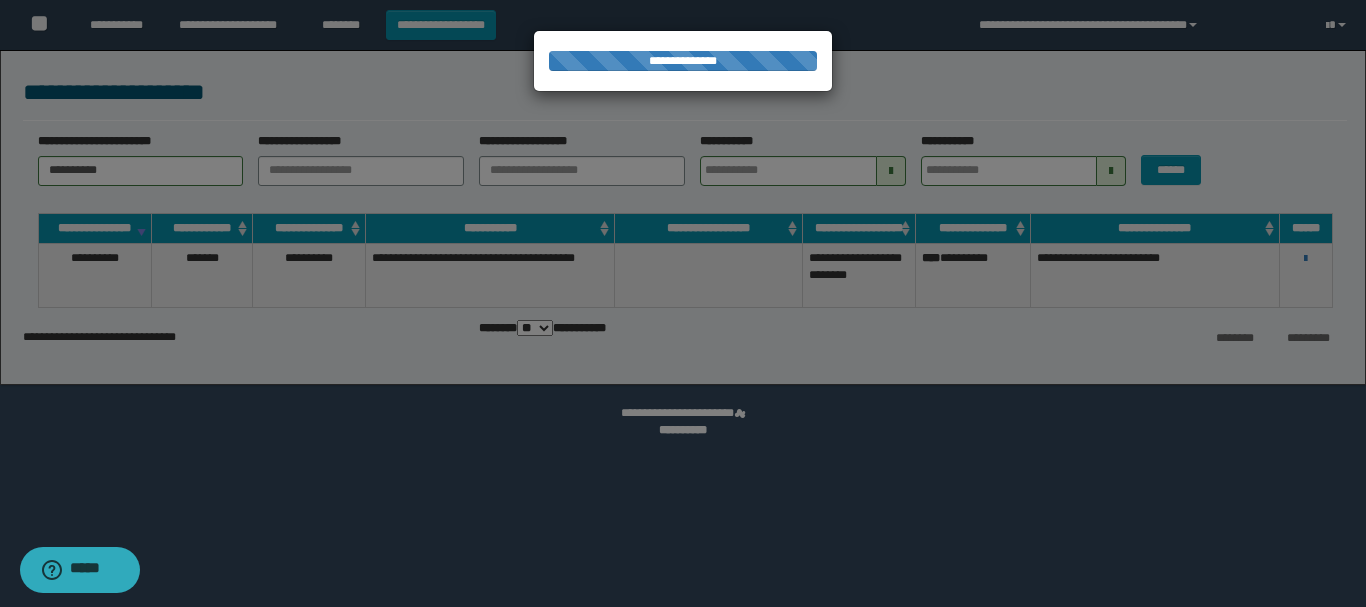 scroll, scrollTop: 0, scrollLeft: 0, axis: both 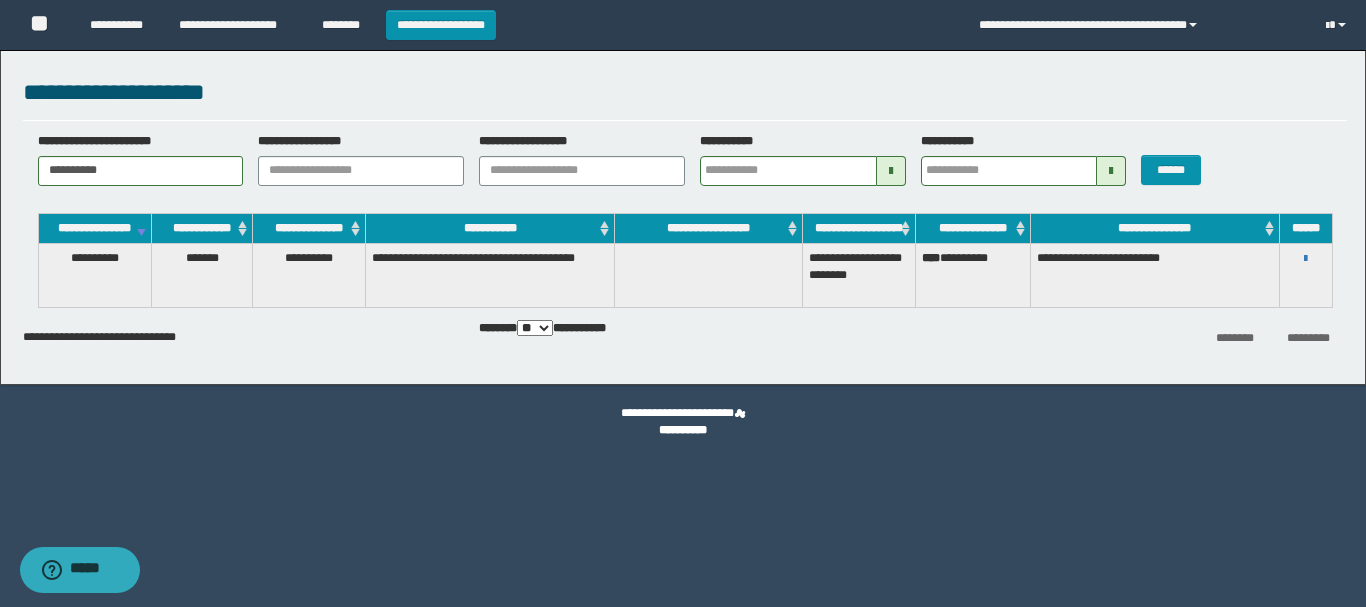 click on "**********" at bounding box center [685, 92] 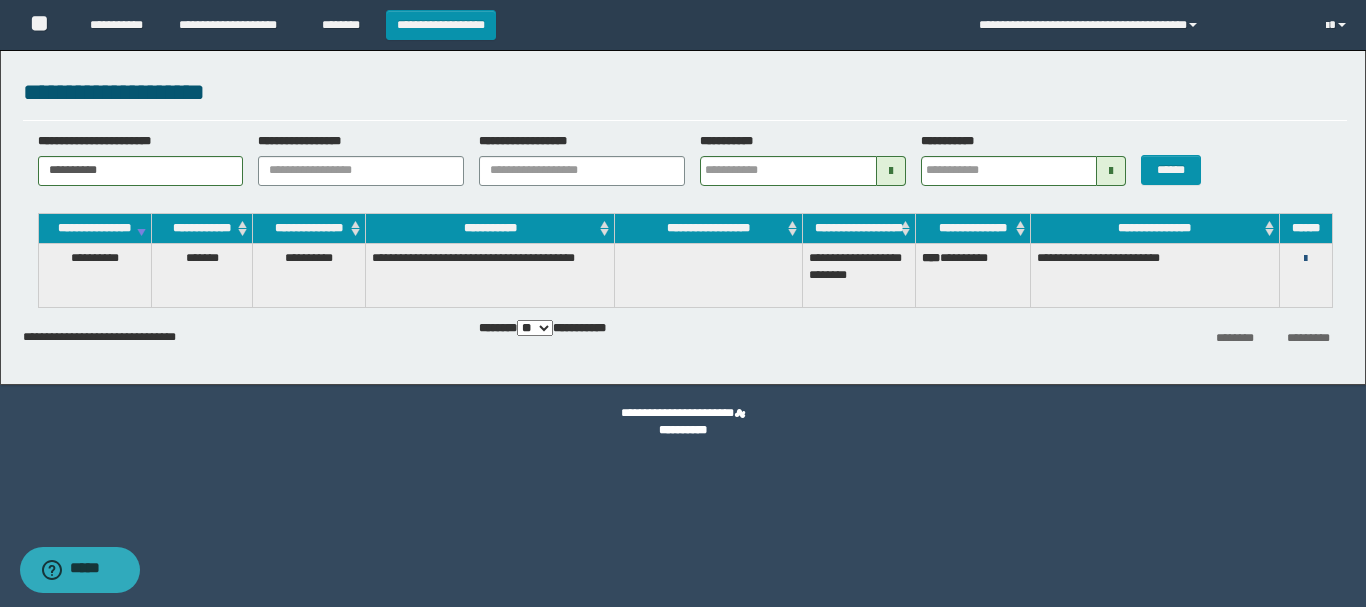 click at bounding box center (1305, 259) 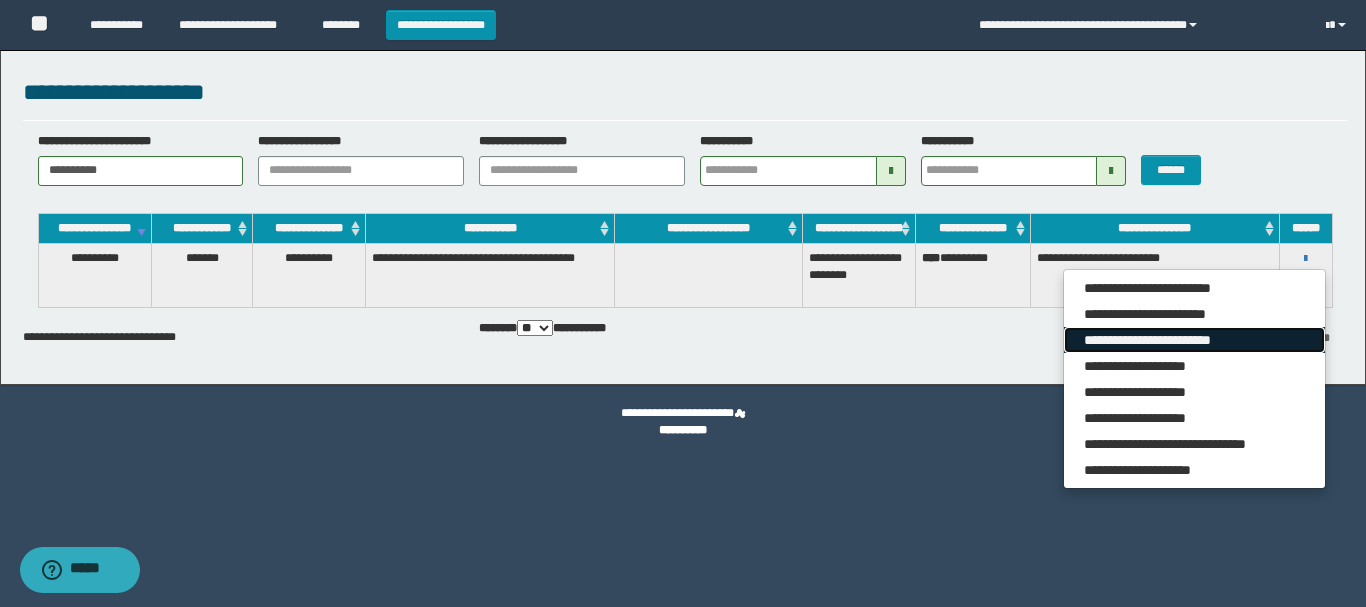 click on "**********" at bounding box center (1194, 340) 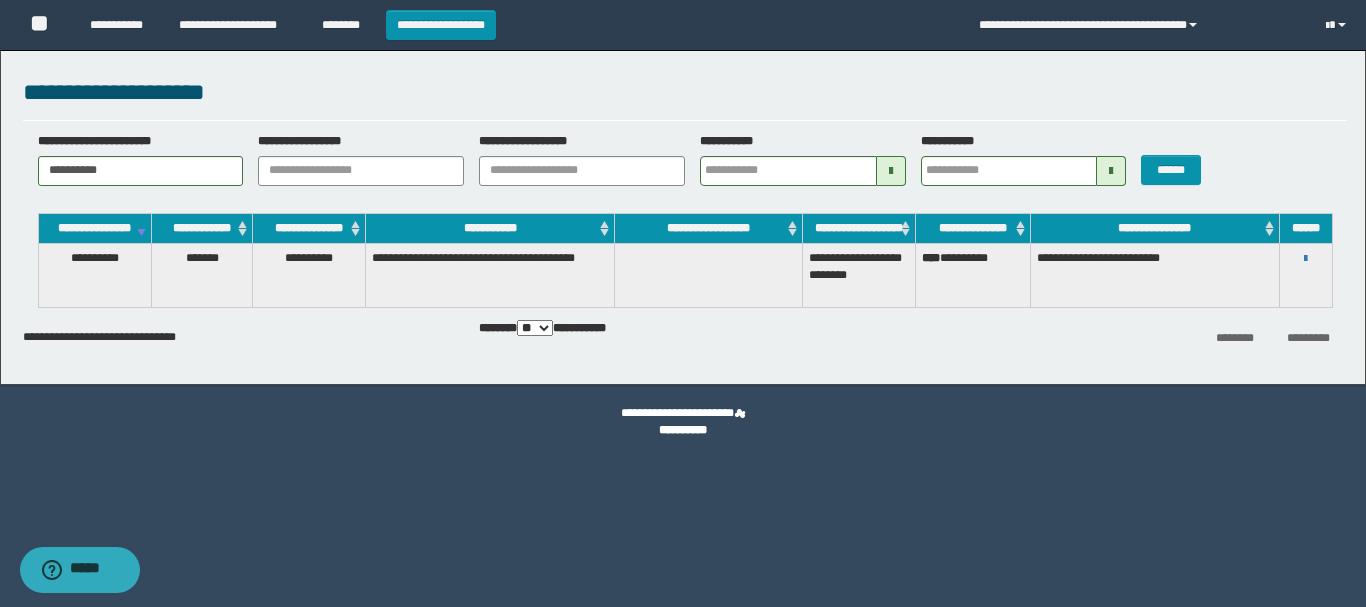 scroll, scrollTop: 0, scrollLeft: 0, axis: both 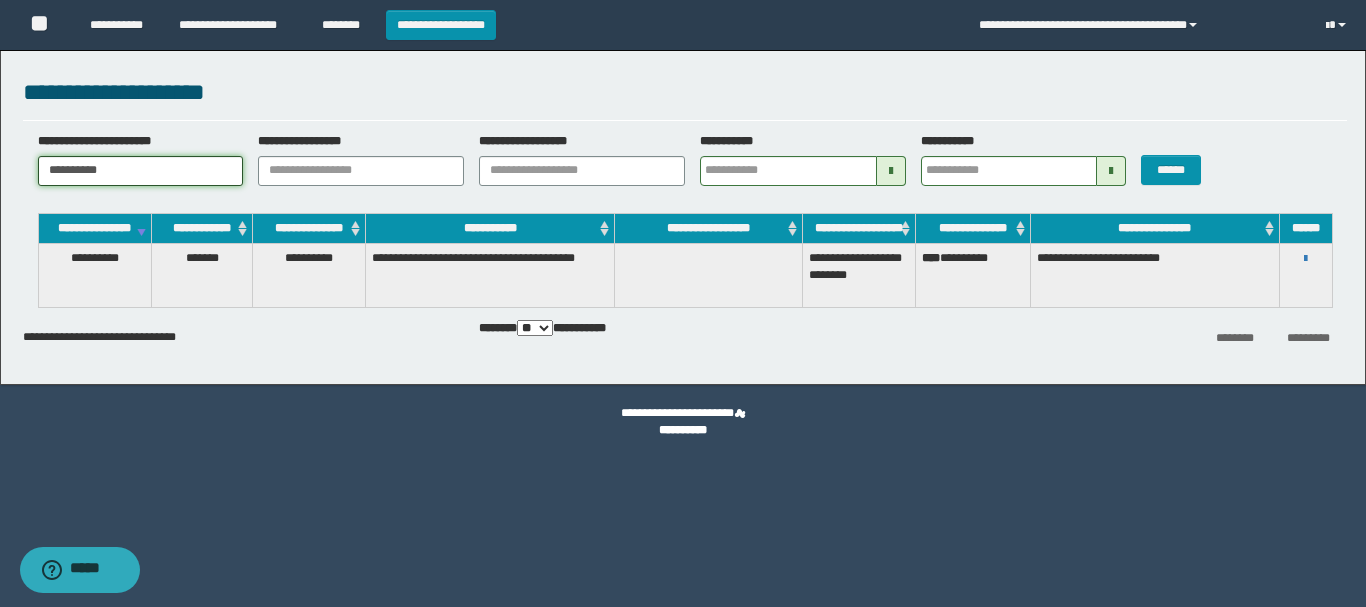 drag, startPoint x: 139, startPoint y: 169, endPoint x: 0, endPoint y: 165, distance: 139.05754 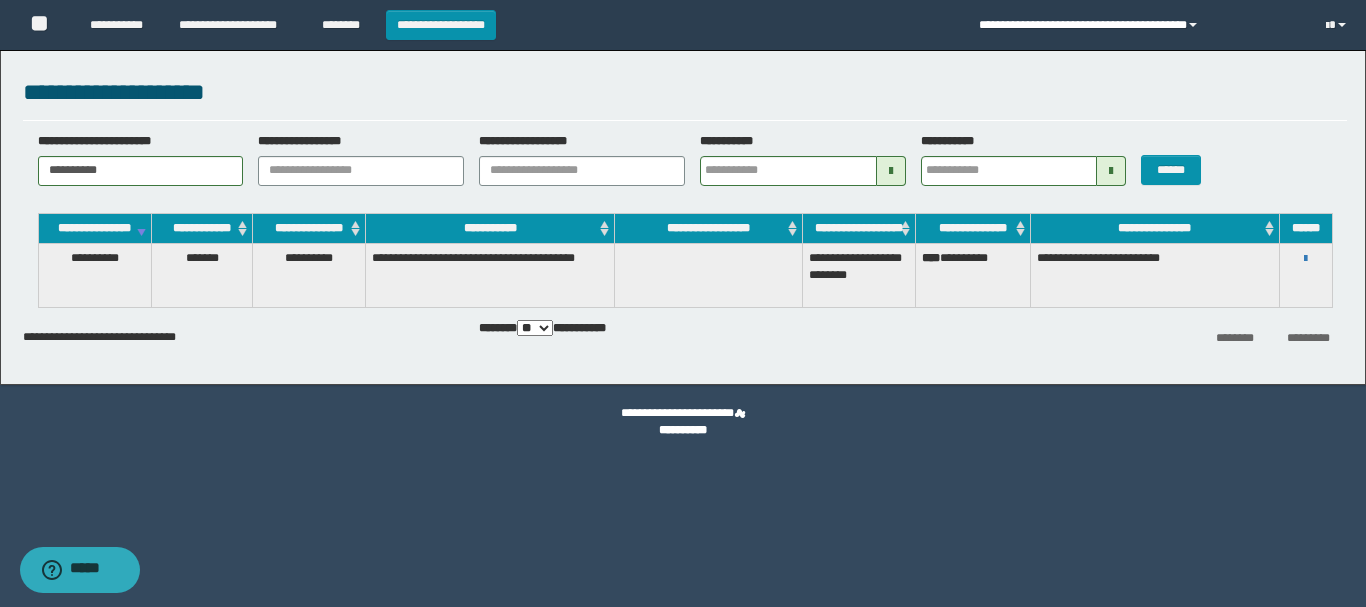 click on "**********" at bounding box center [1137, 25] 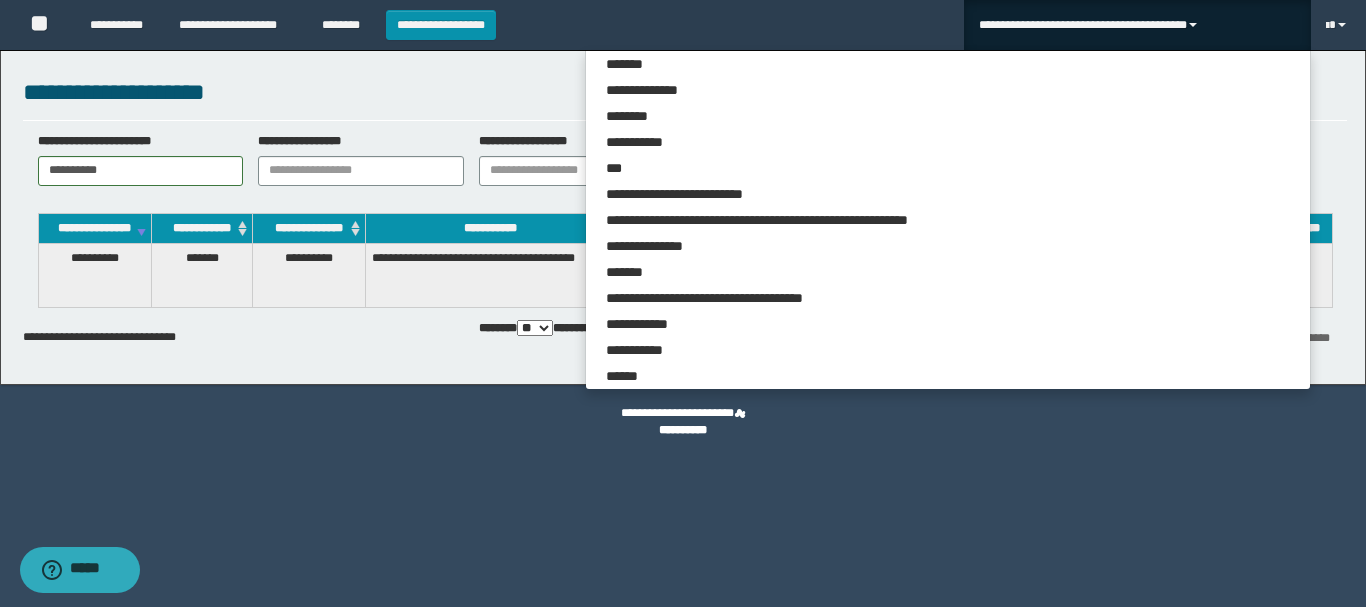 scroll, scrollTop: 6250, scrollLeft: 0, axis: vertical 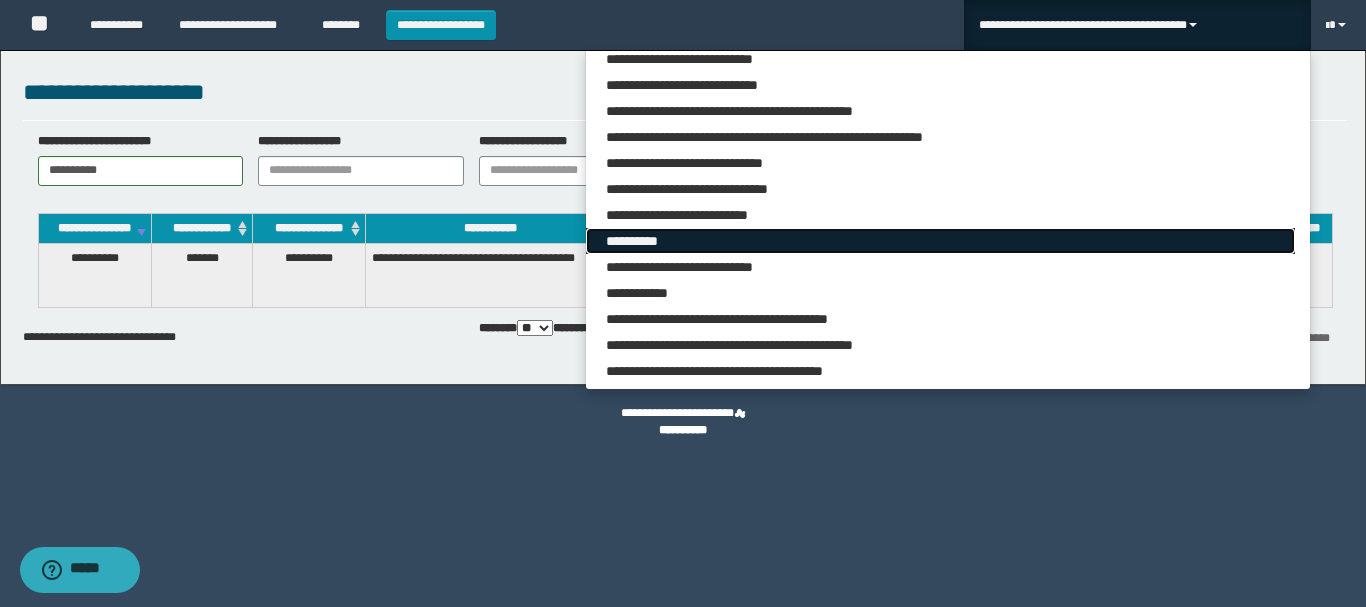 click on "**********" at bounding box center [940, 241] 